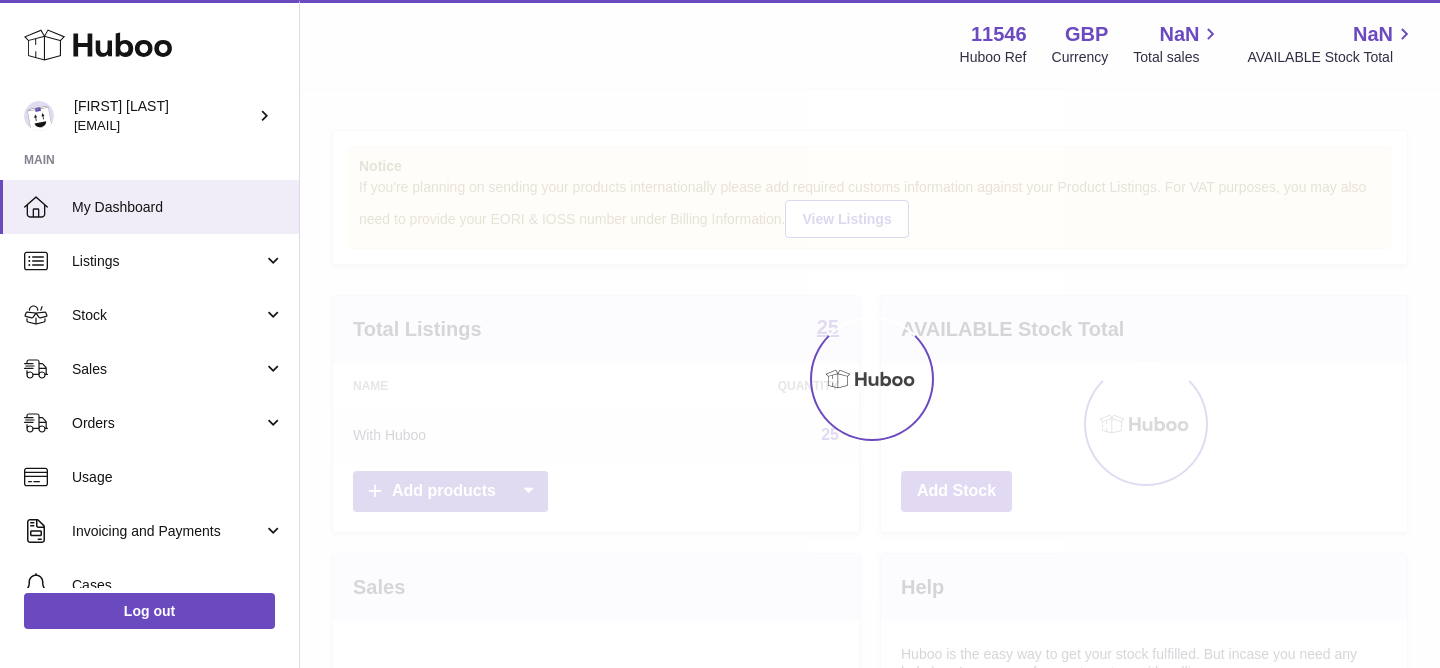 scroll, scrollTop: 0, scrollLeft: 0, axis: both 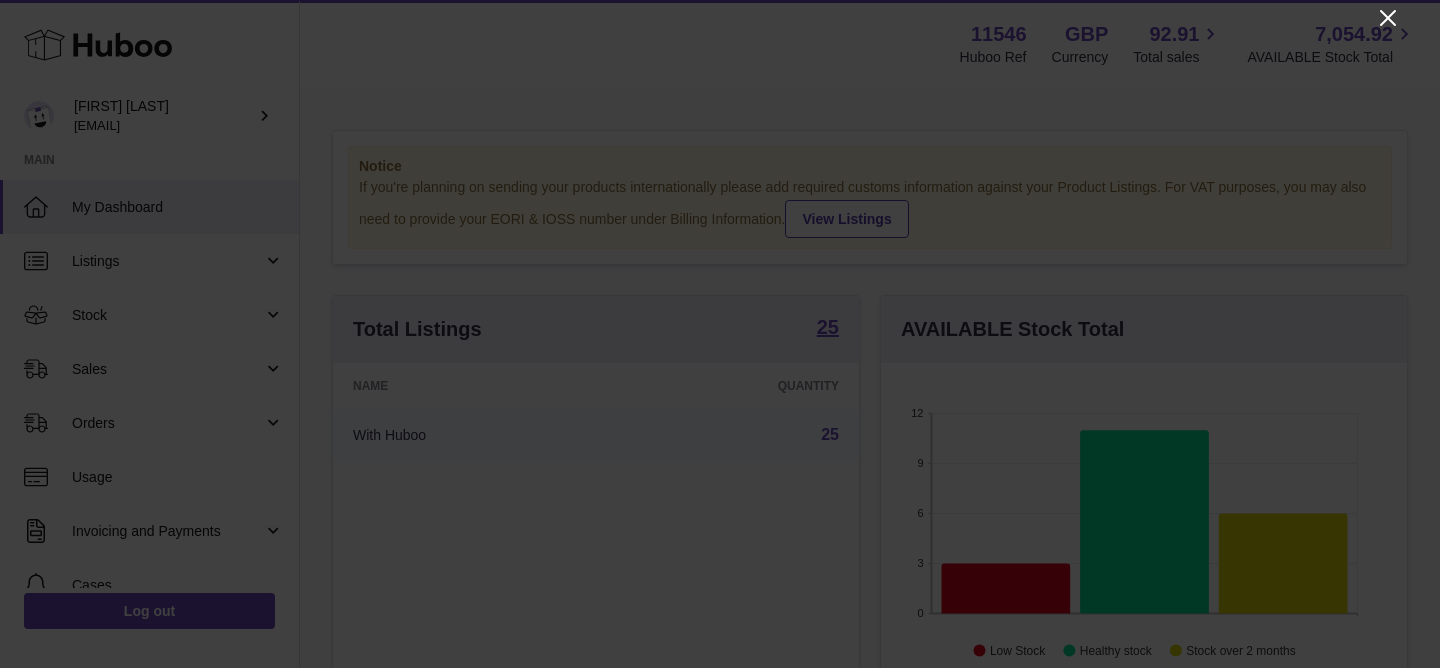 click 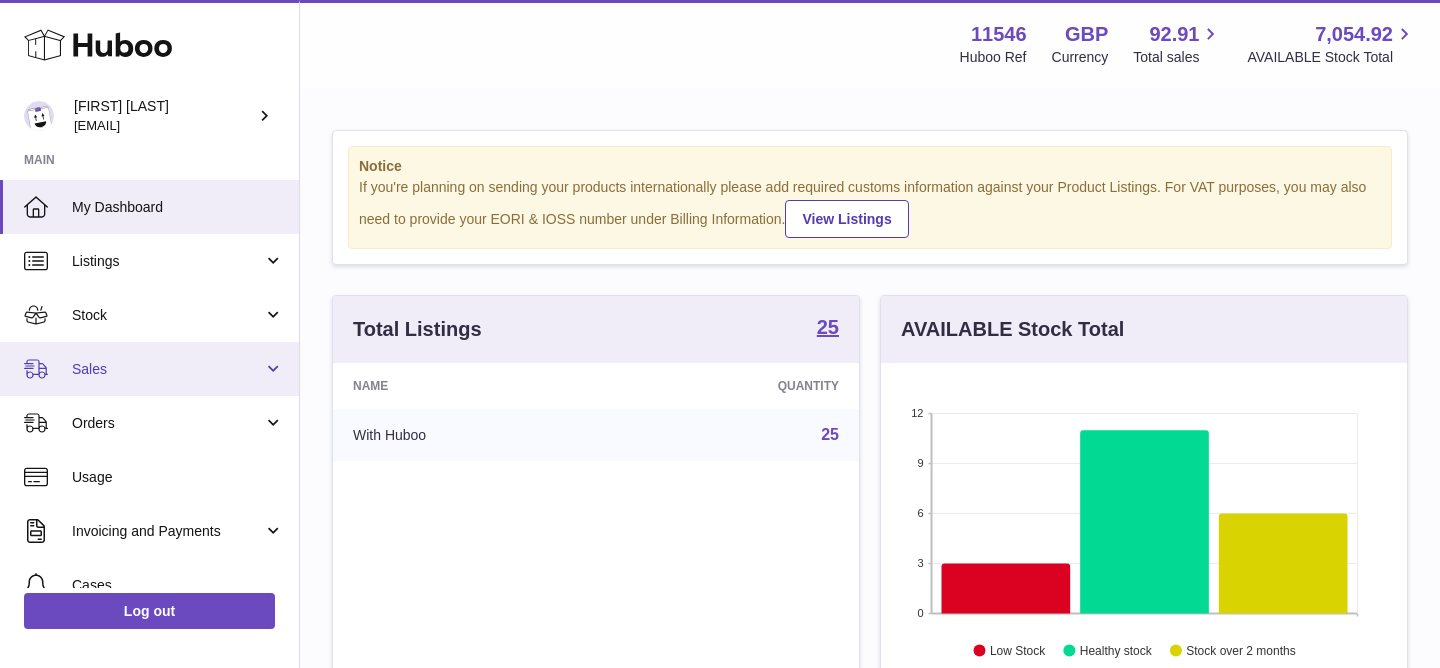 click on "Sales" at bounding box center [149, 369] 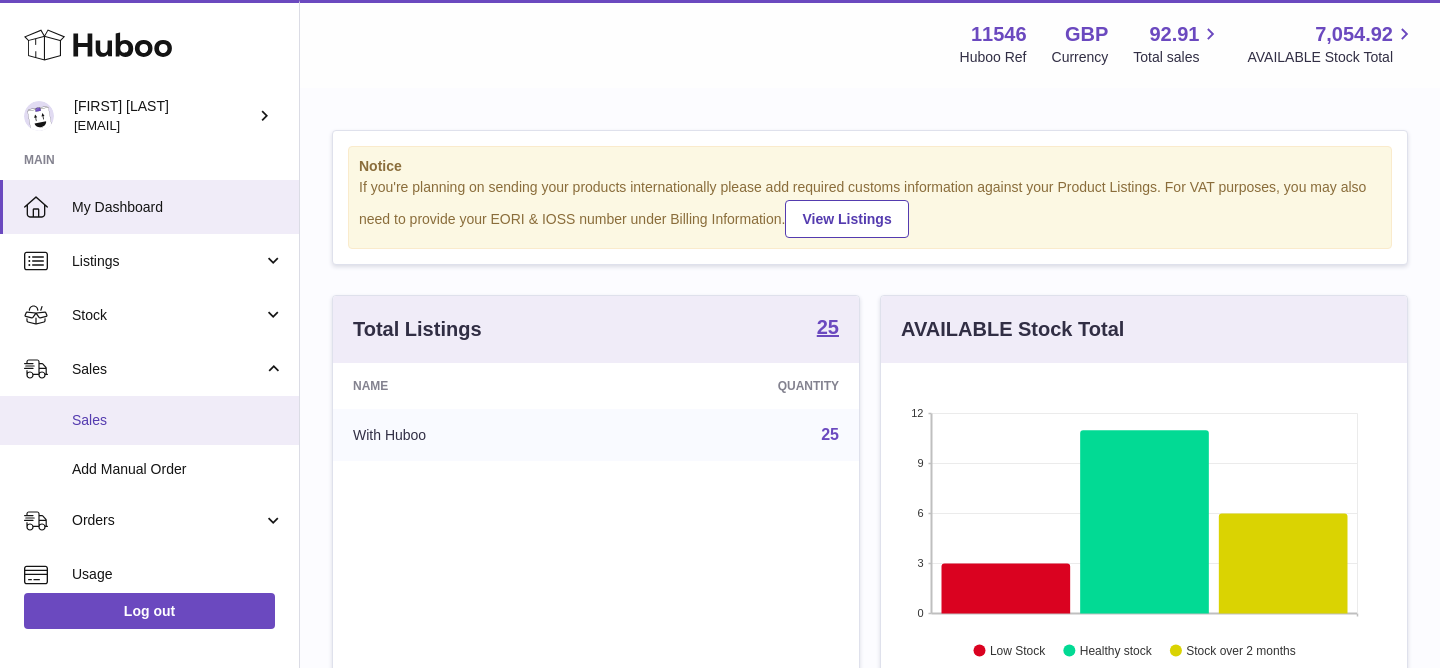 click on "Sales" at bounding box center (178, 420) 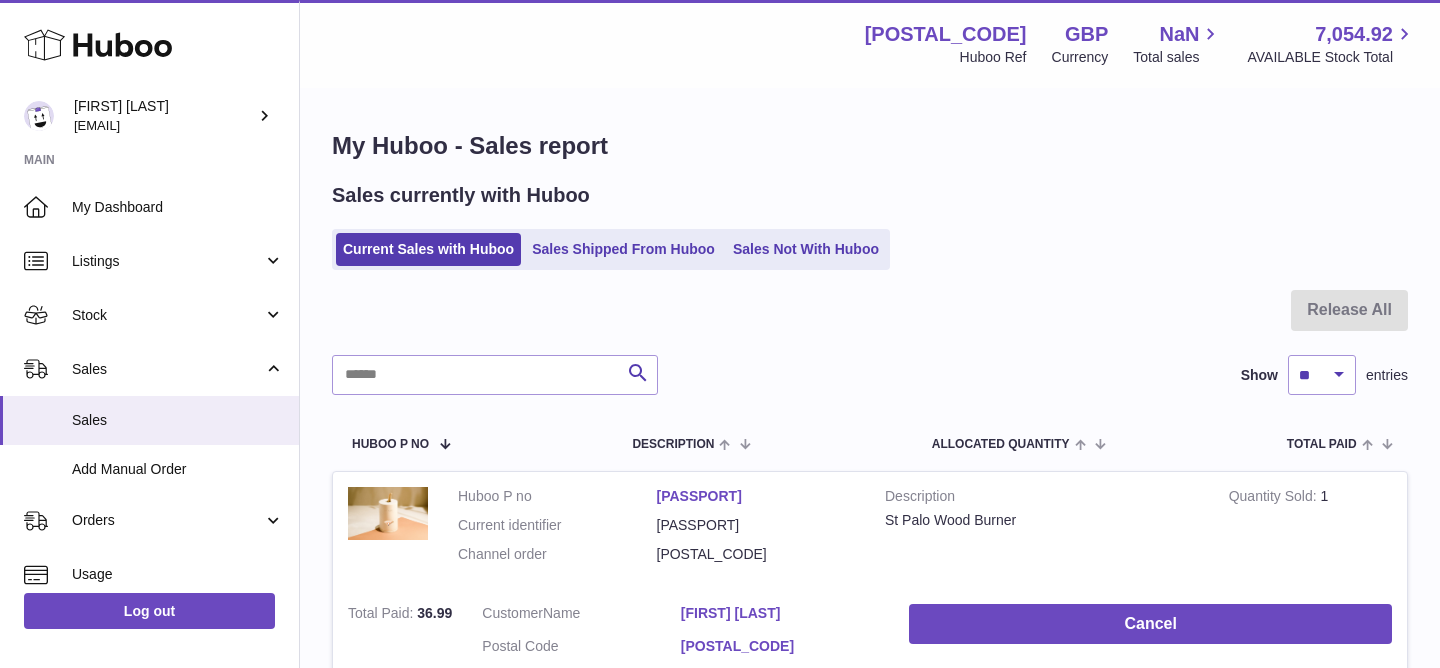 scroll, scrollTop: 0, scrollLeft: 0, axis: both 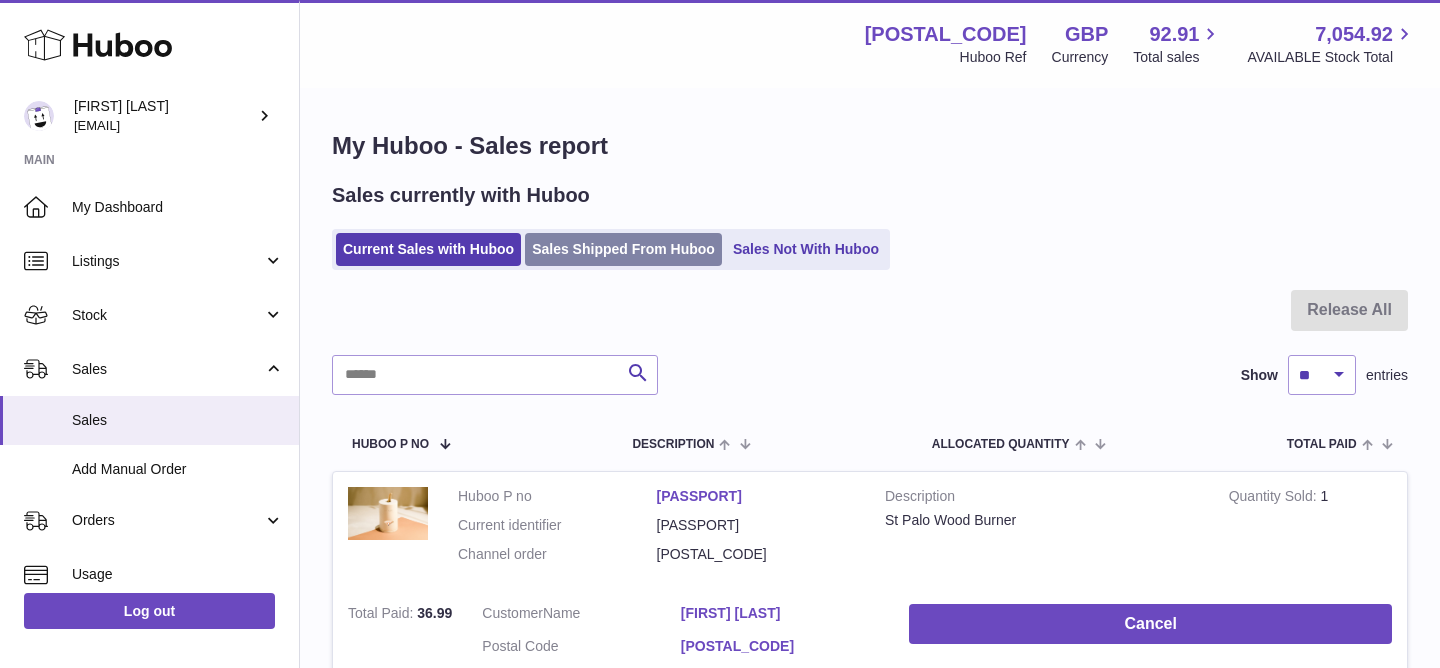 click on "Sales Shipped From Huboo" at bounding box center [623, 249] 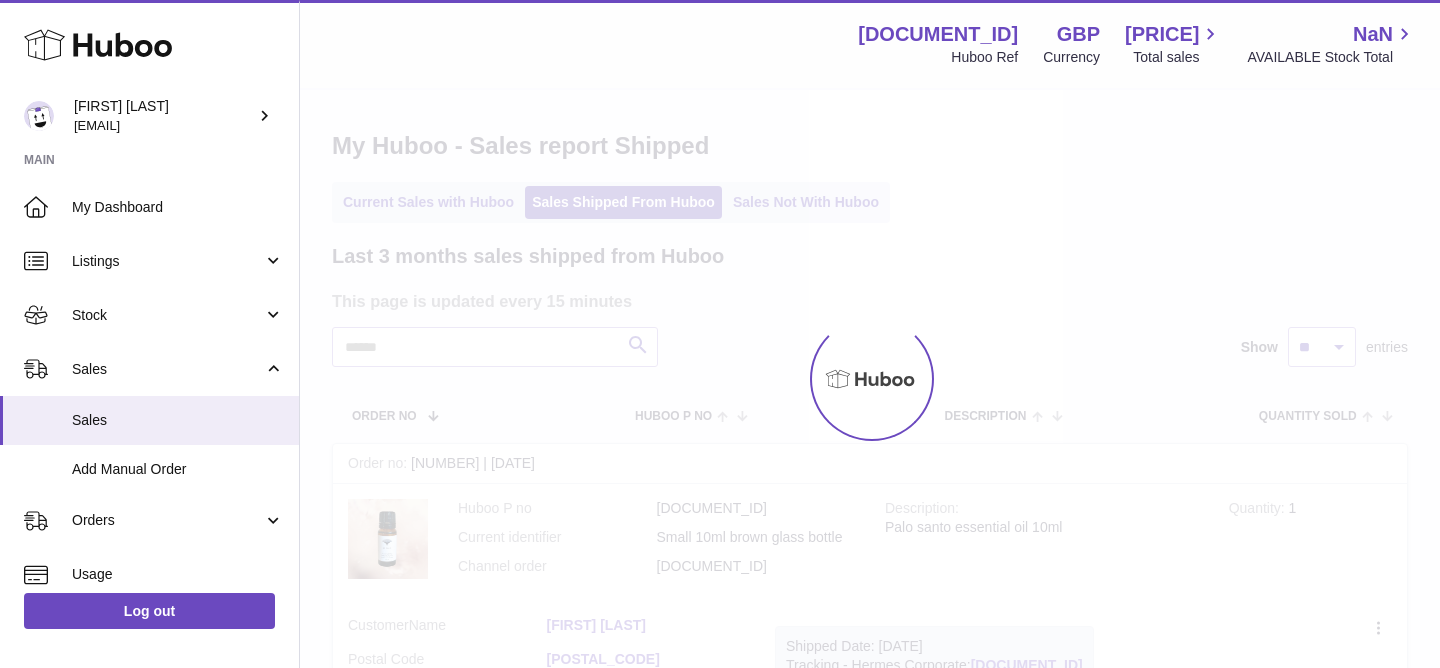scroll, scrollTop: 0, scrollLeft: 0, axis: both 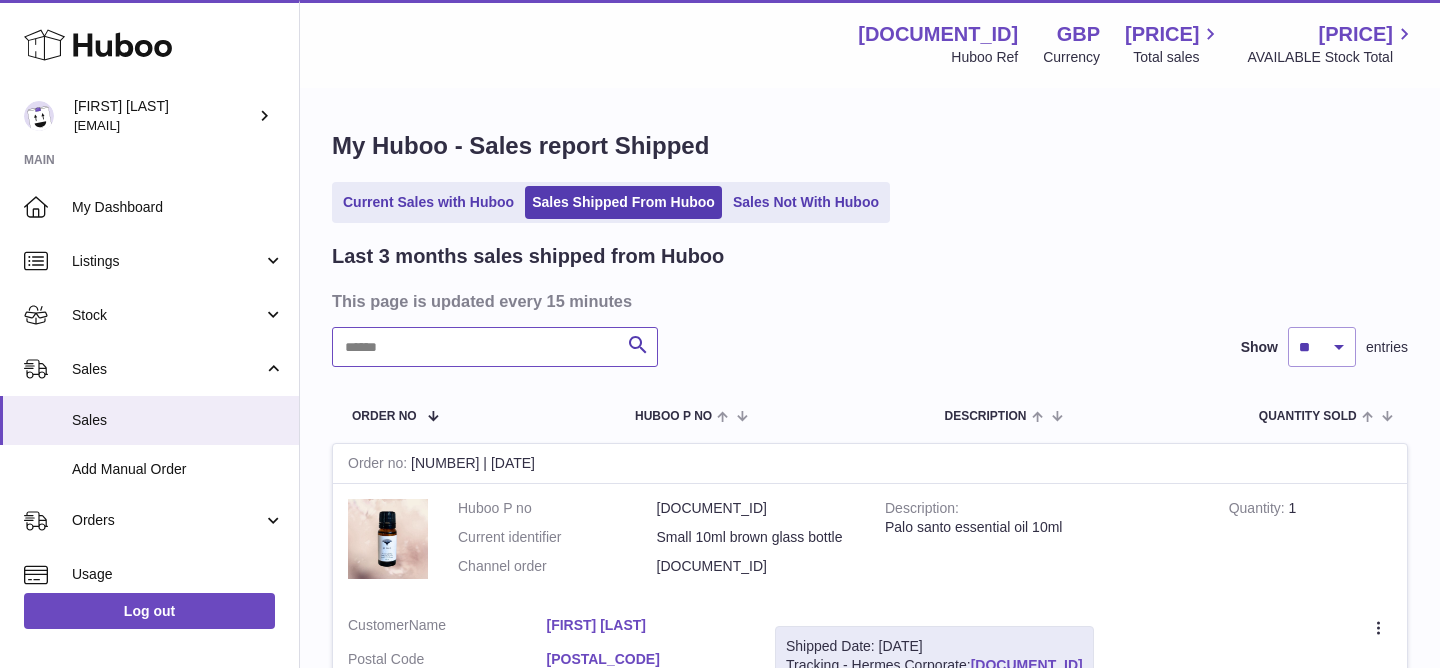 click at bounding box center [495, 347] 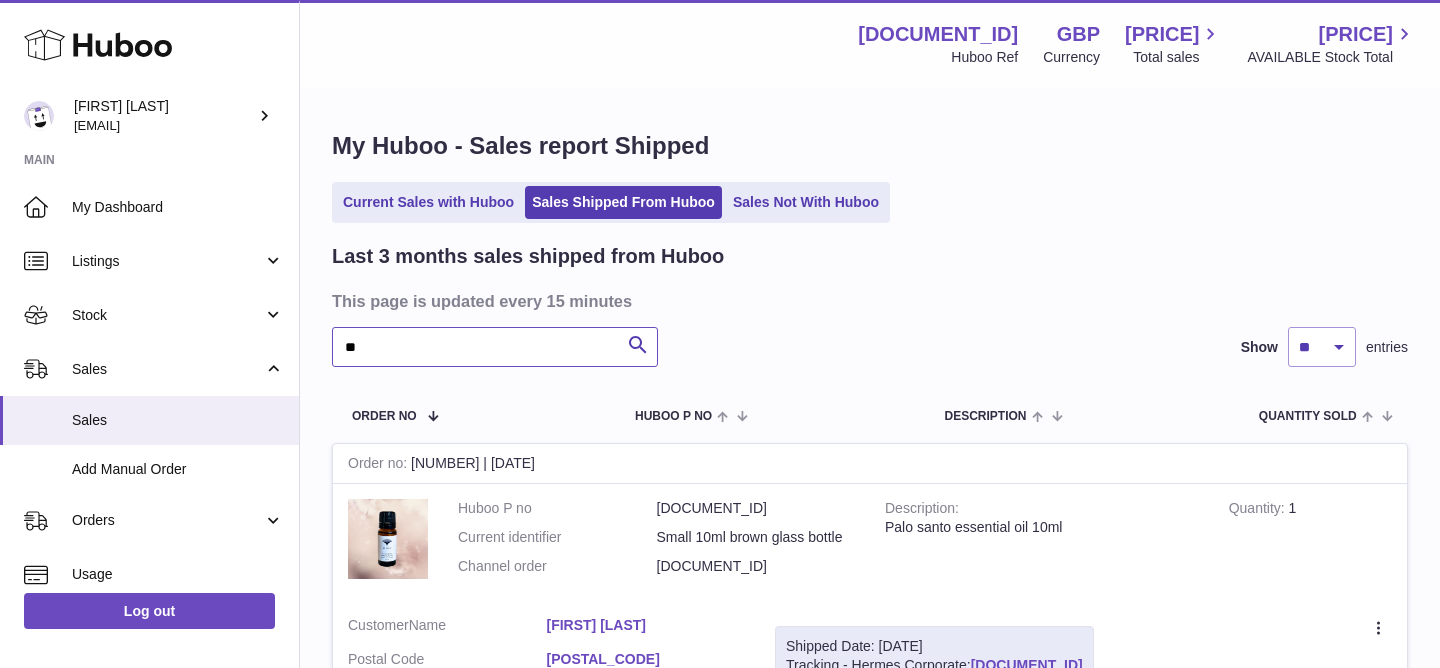 type on "**" 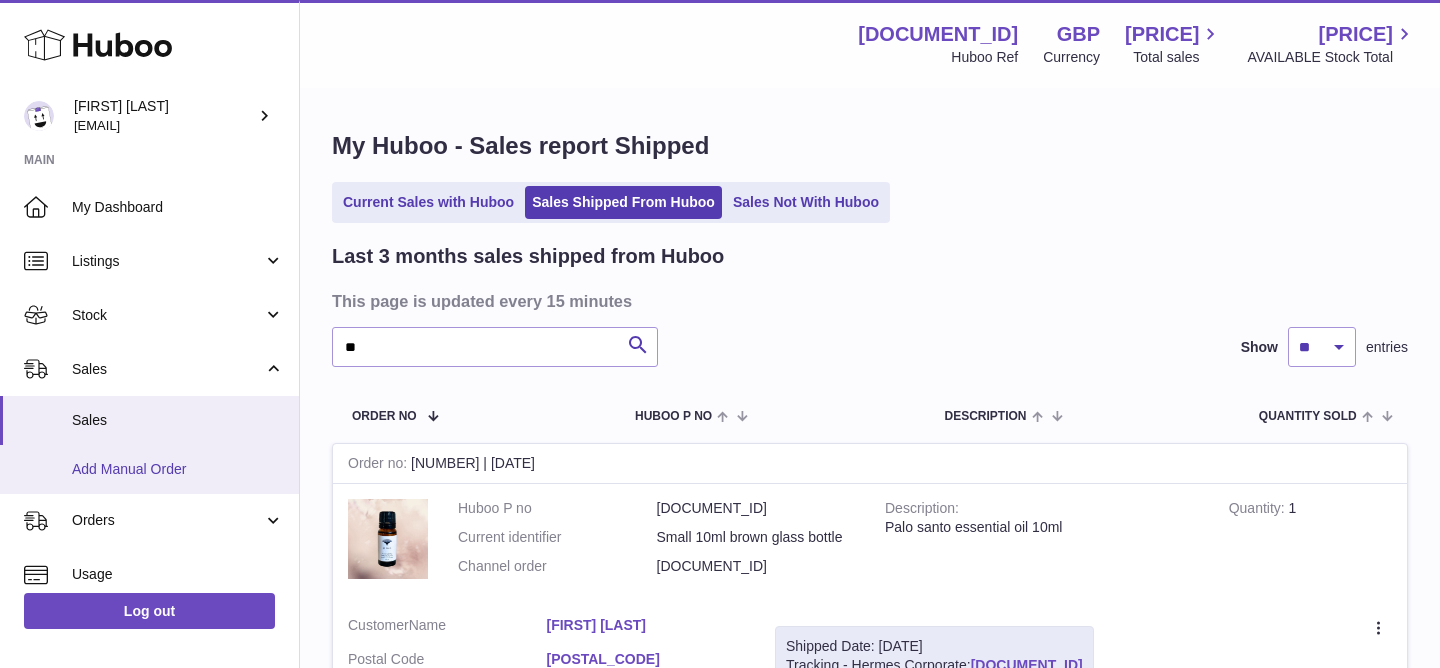 click on "Add Manual Order" at bounding box center (178, 469) 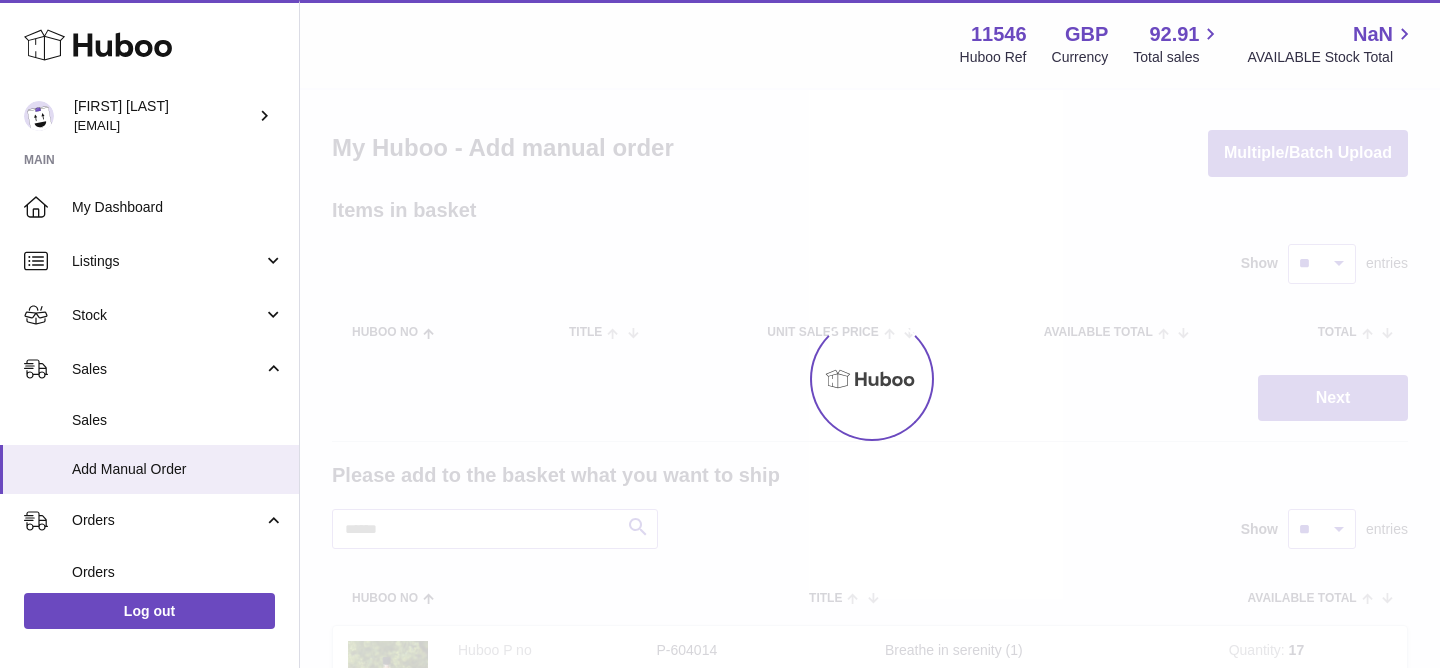 scroll, scrollTop: 0, scrollLeft: 0, axis: both 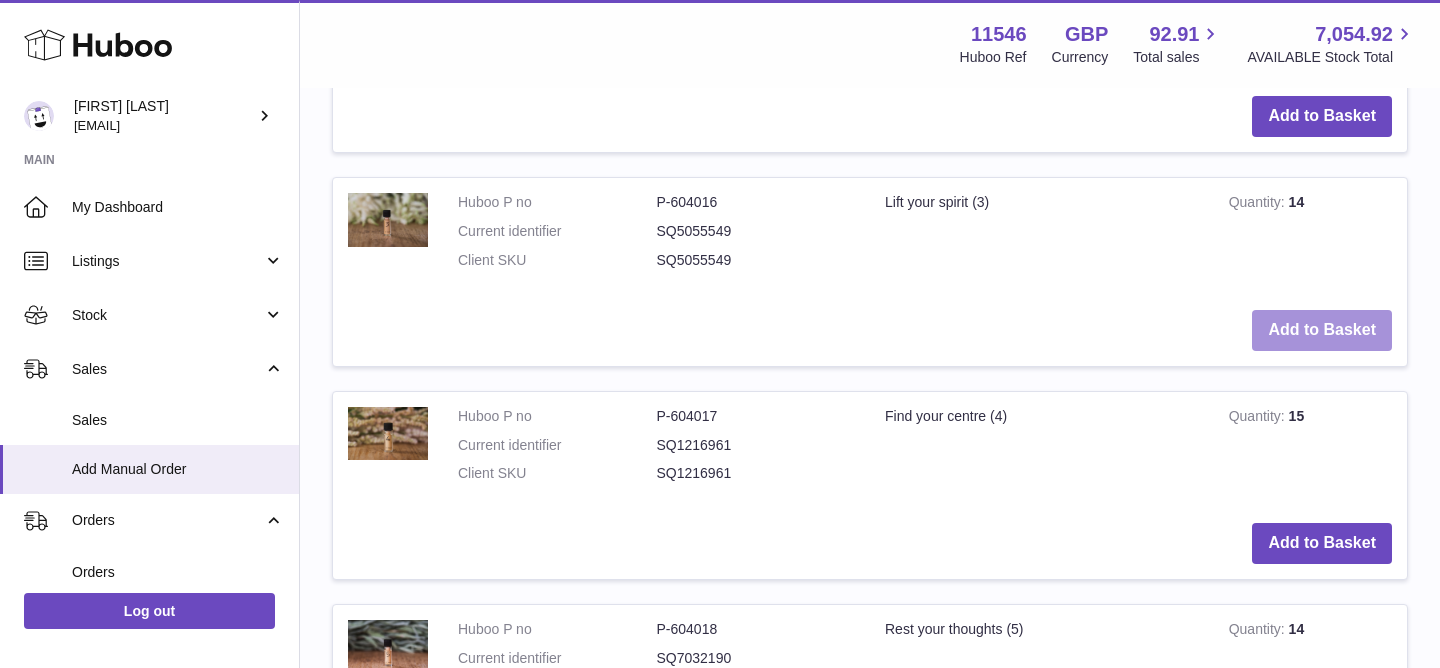 click on "Add to Basket" at bounding box center (1322, 330) 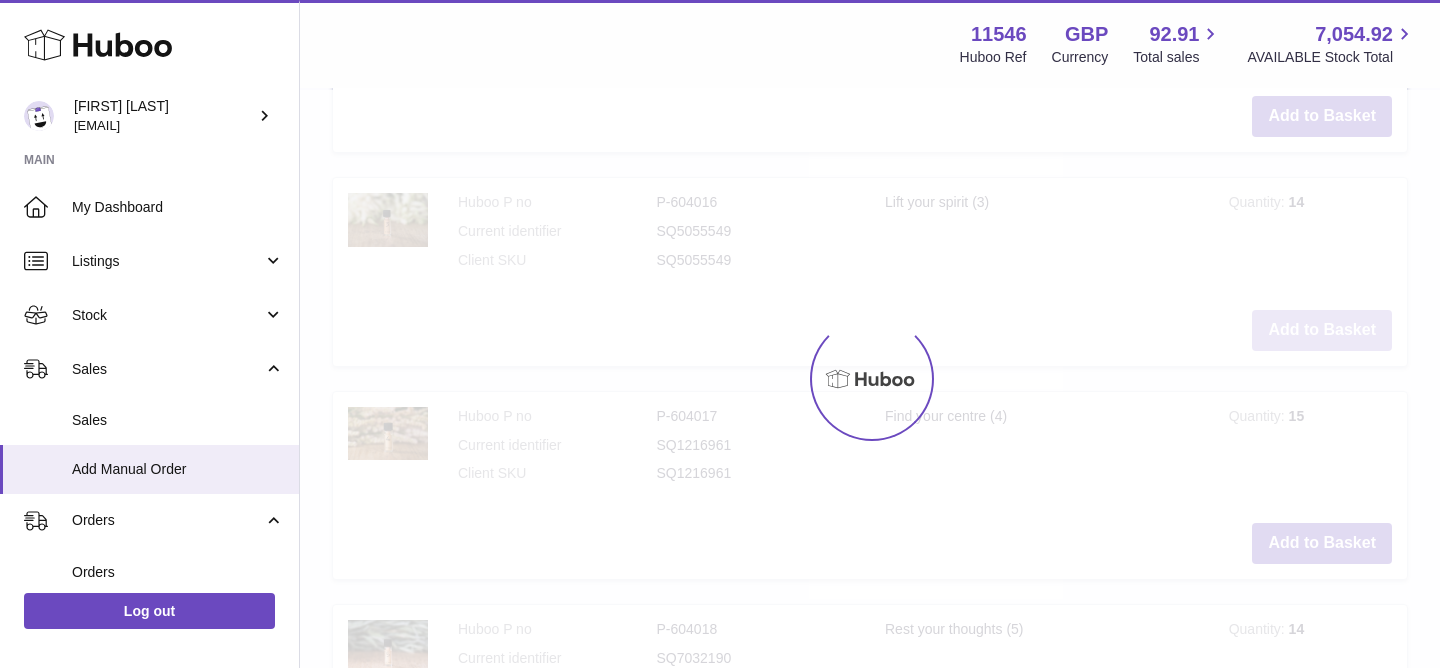 scroll, scrollTop: 1096, scrollLeft: 0, axis: vertical 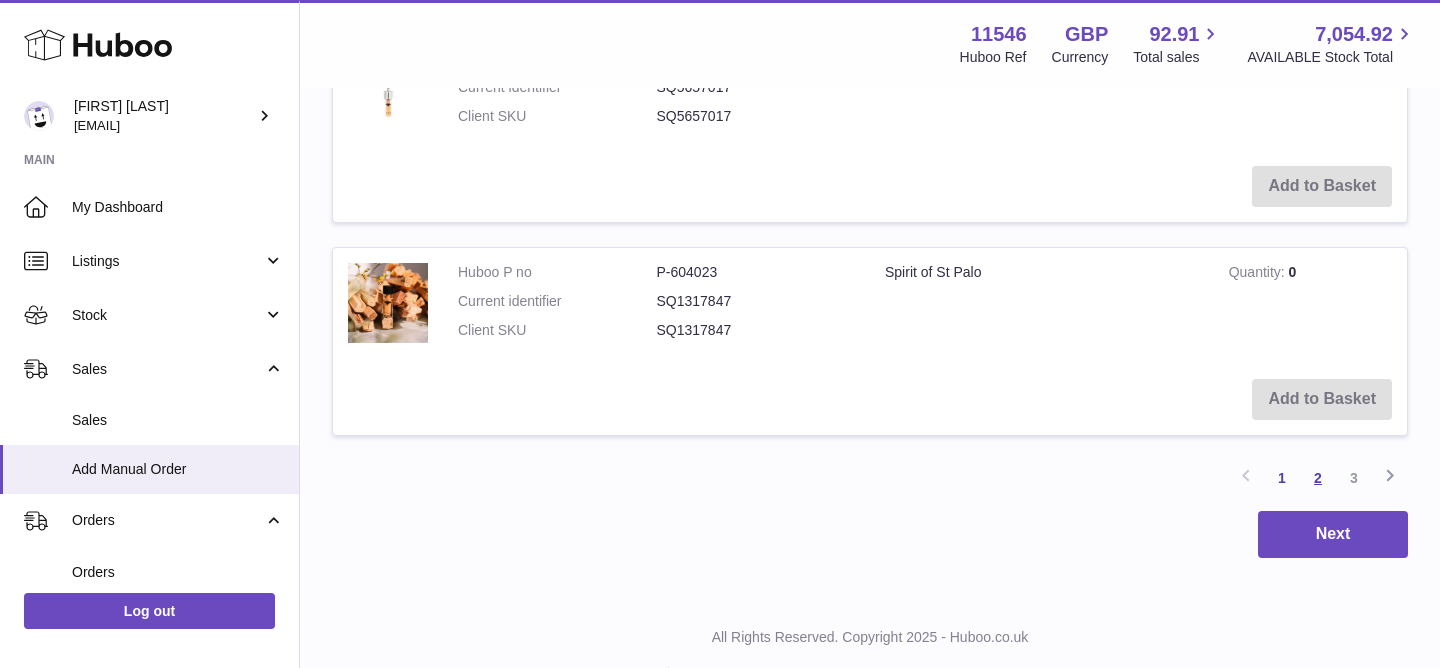 click on "2" at bounding box center [1318, 478] 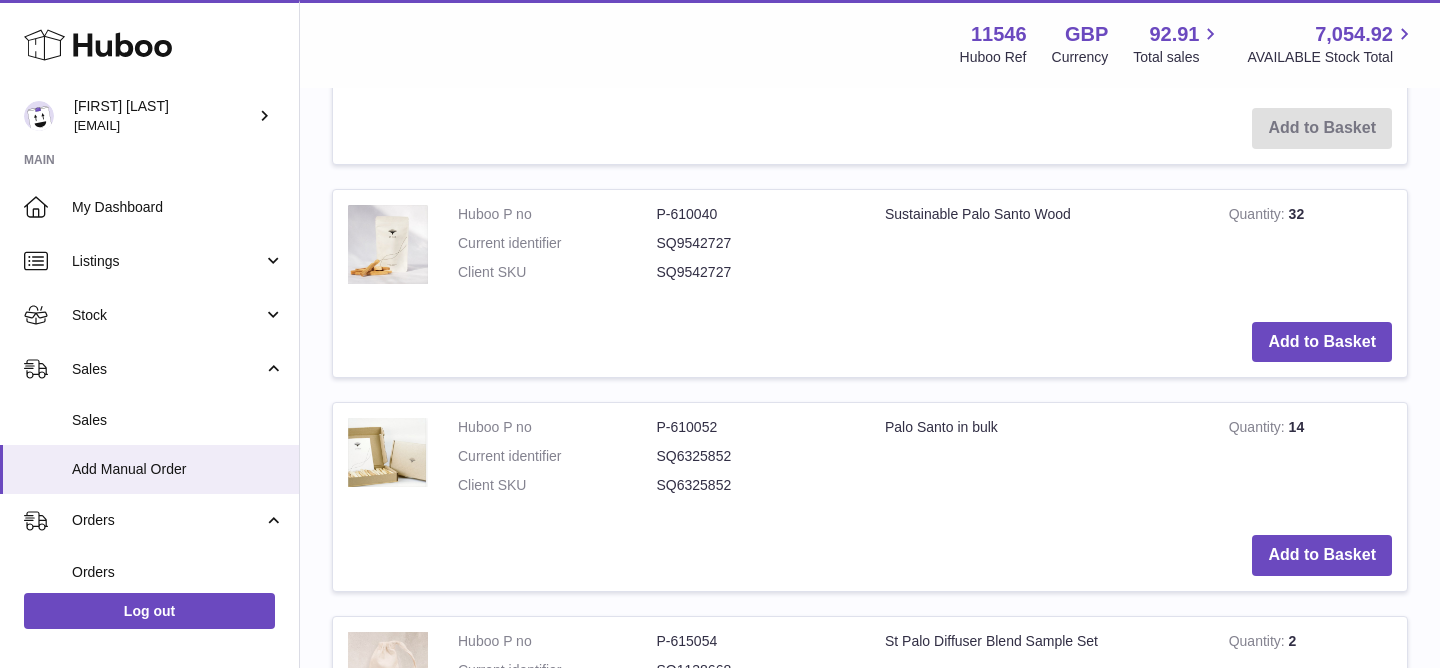 scroll, scrollTop: 1279, scrollLeft: 0, axis: vertical 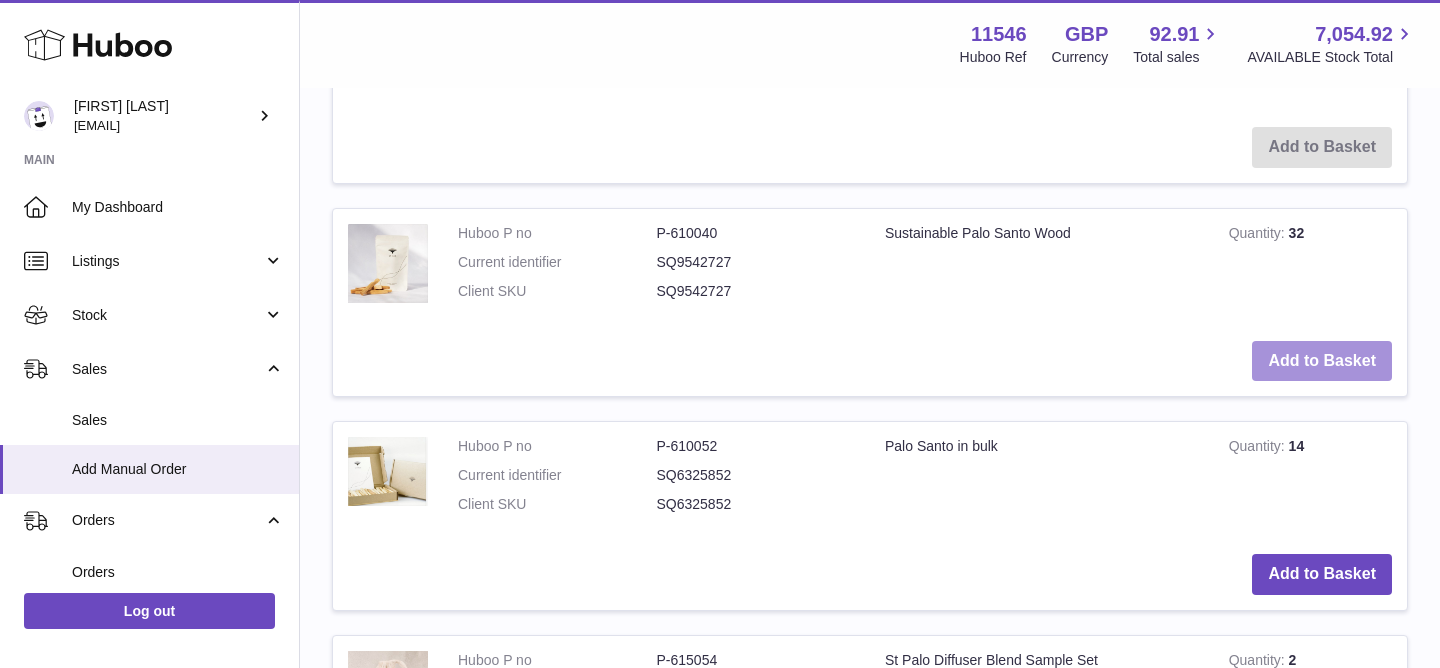 click on "Add to Basket" at bounding box center (1322, 361) 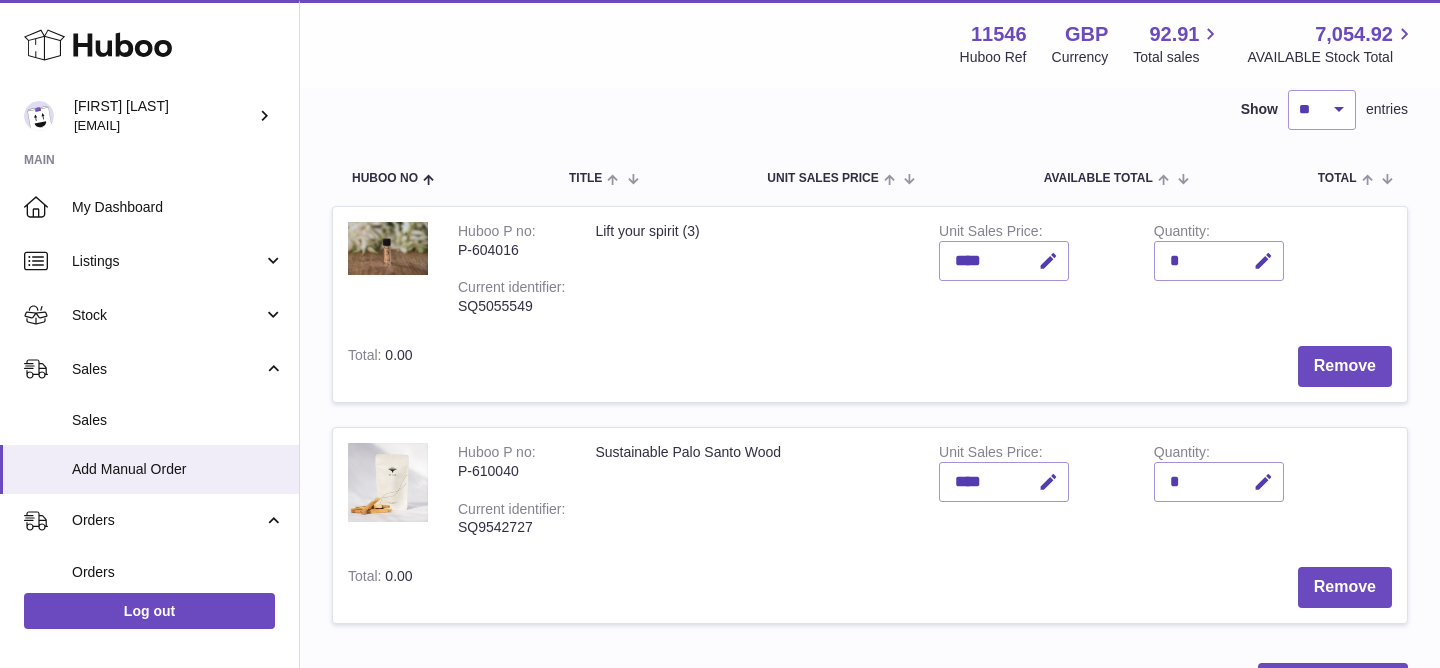 scroll, scrollTop: 216, scrollLeft: 0, axis: vertical 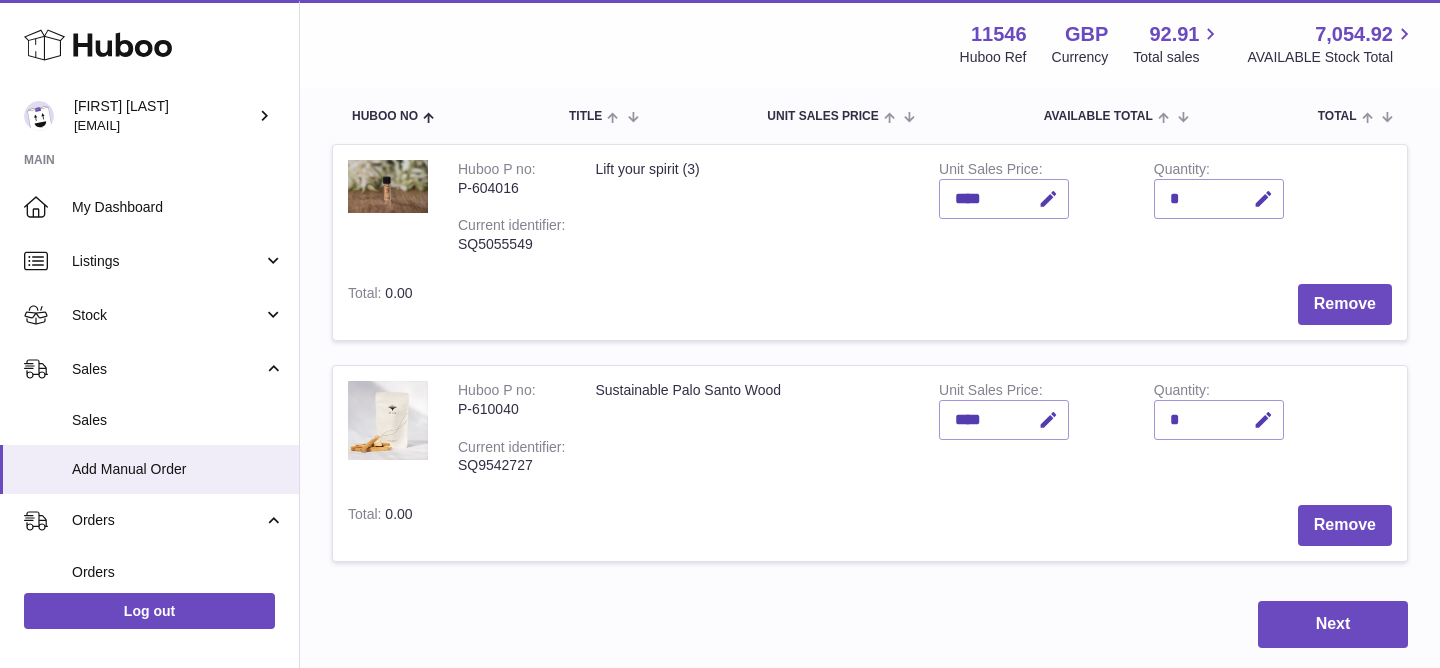 click on "*" at bounding box center (1219, 420) 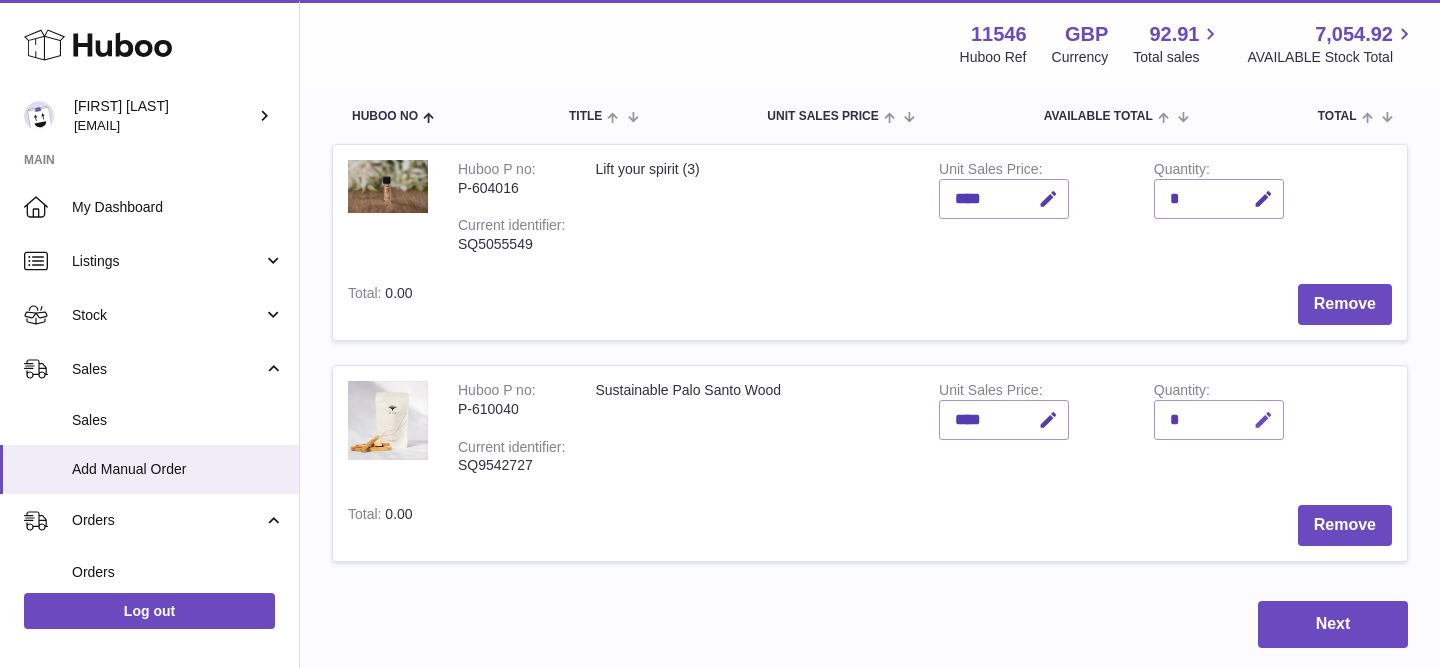 click at bounding box center [1263, 420] 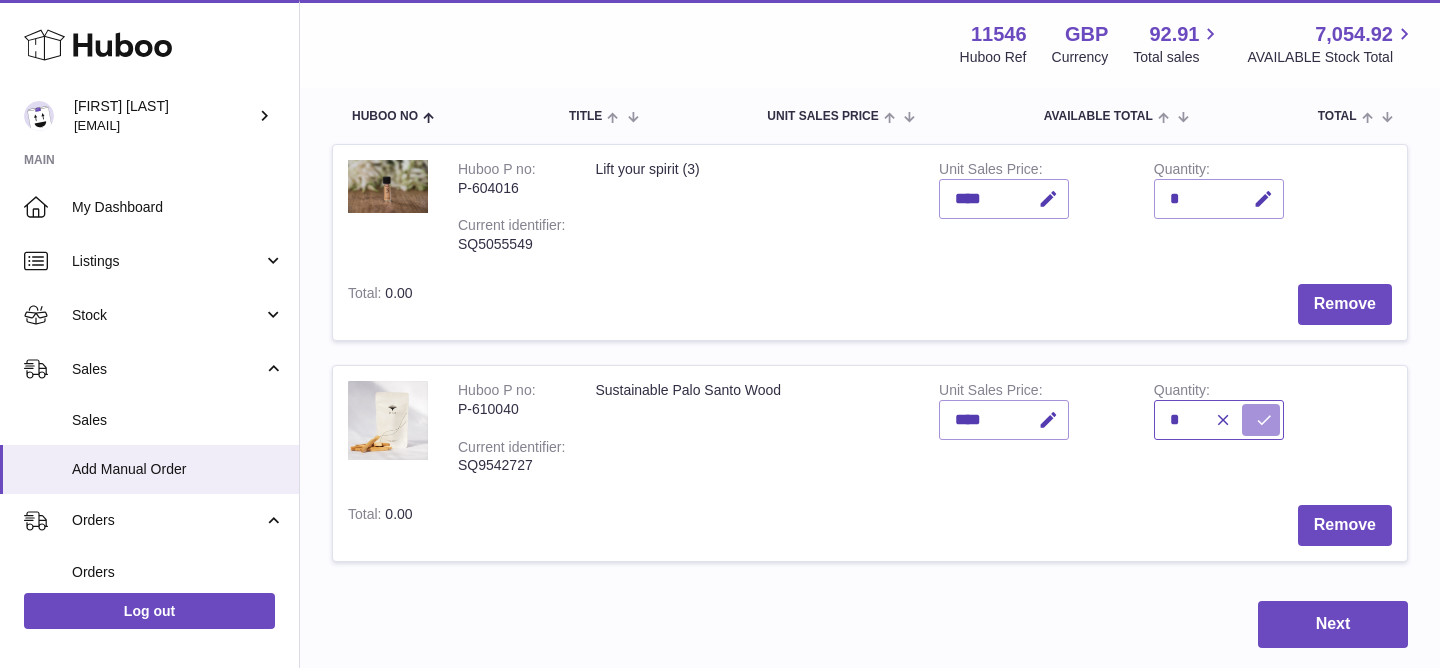 type on "*" 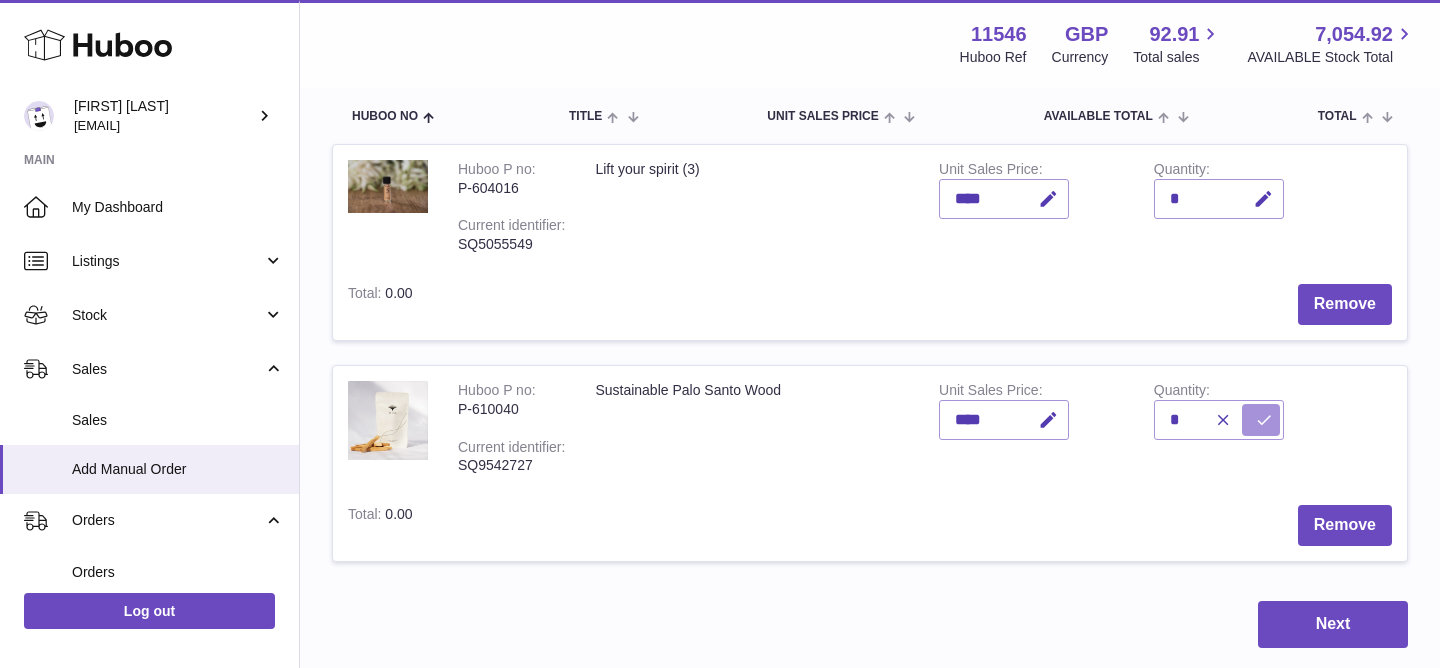 click at bounding box center [1264, 420] 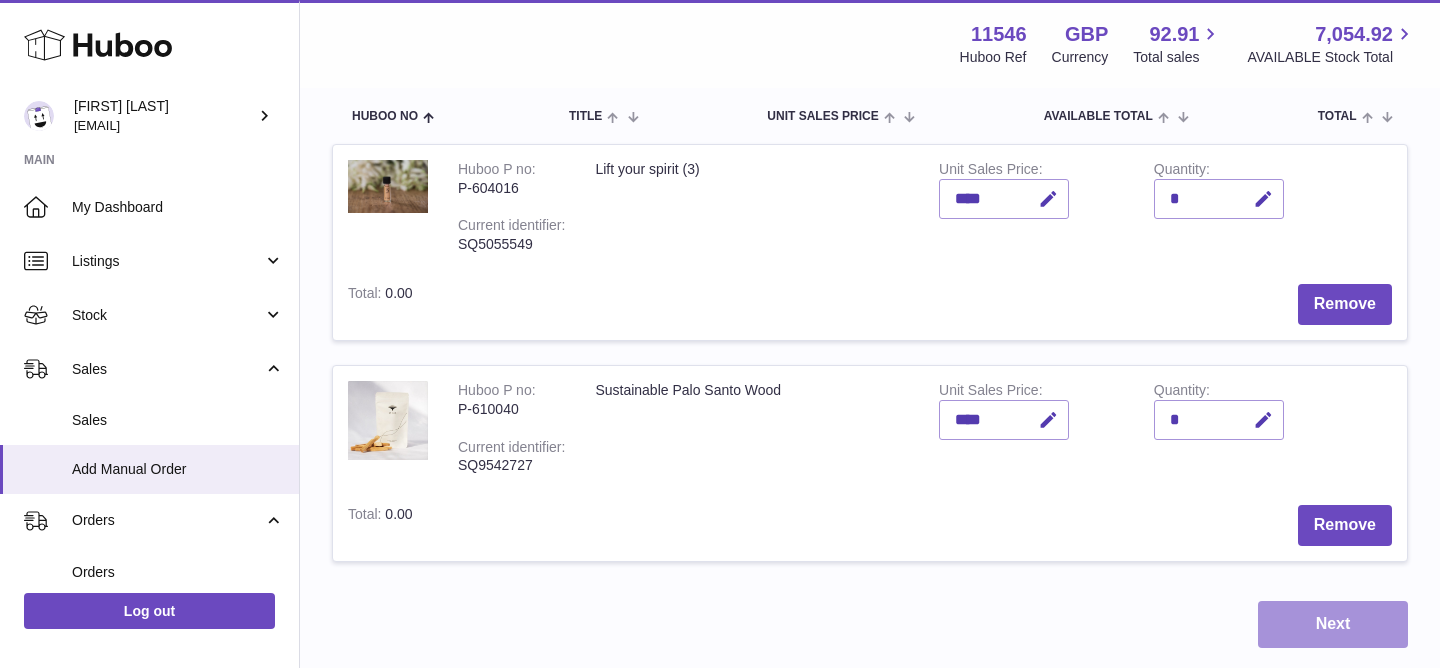 click on "Next" at bounding box center (1333, 624) 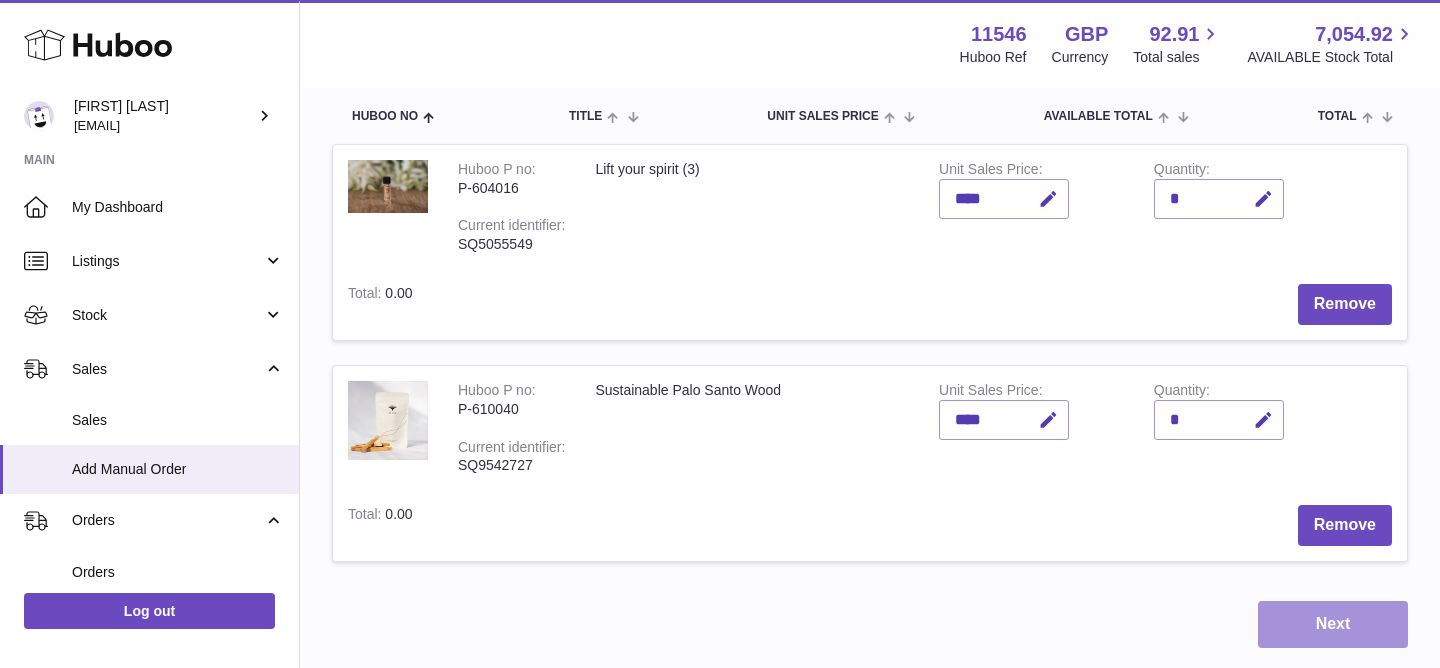 scroll, scrollTop: 0, scrollLeft: 0, axis: both 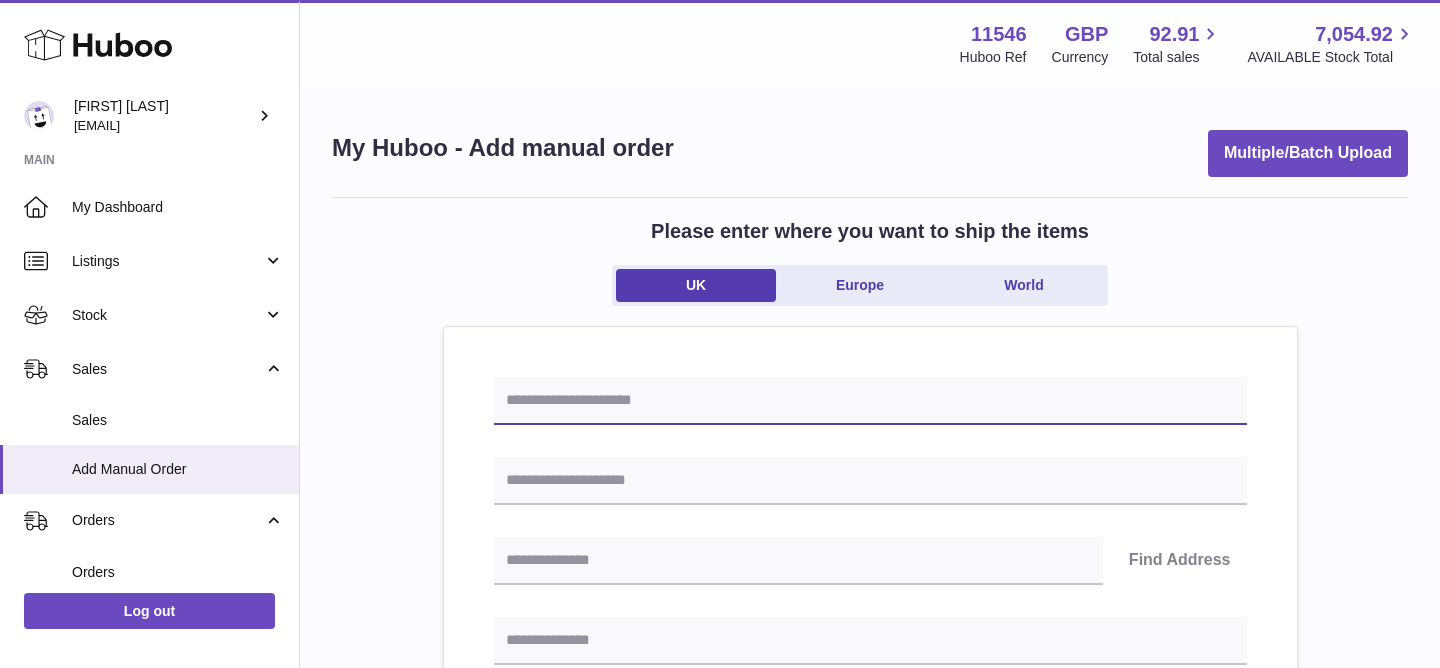 click at bounding box center [870, 401] 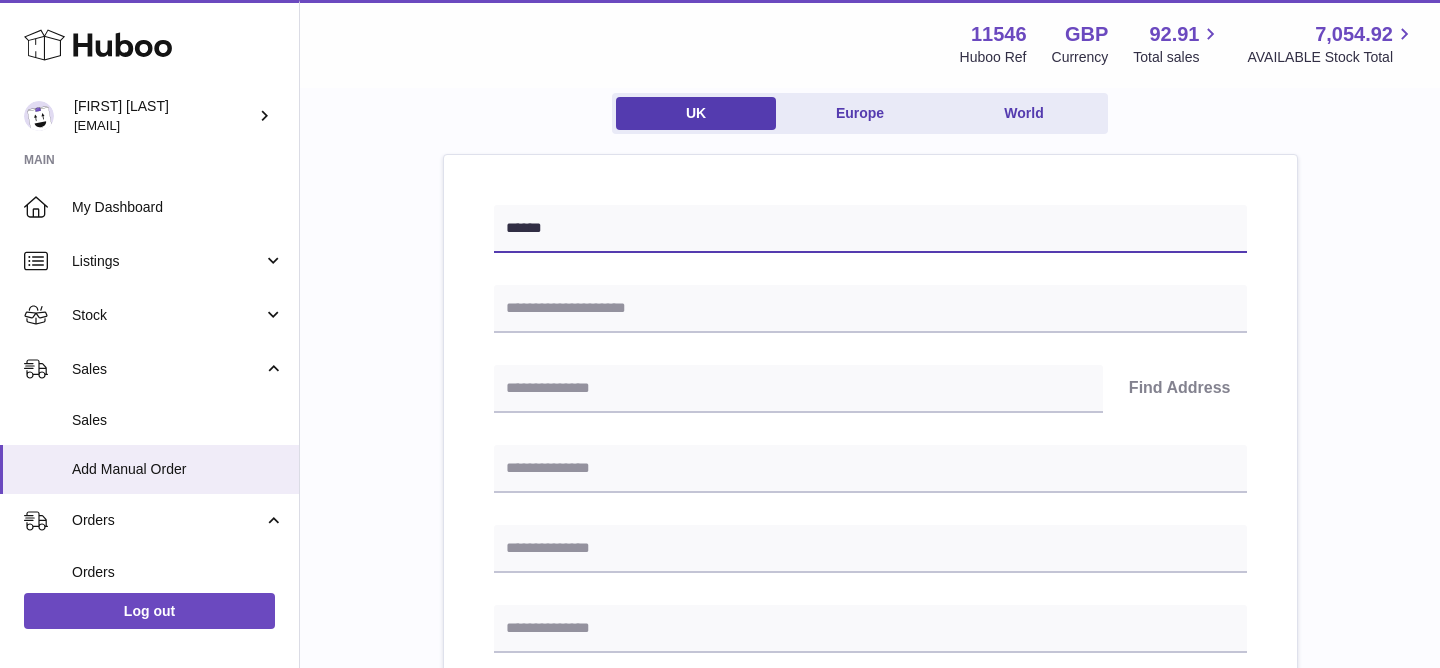 scroll, scrollTop: 173, scrollLeft: 0, axis: vertical 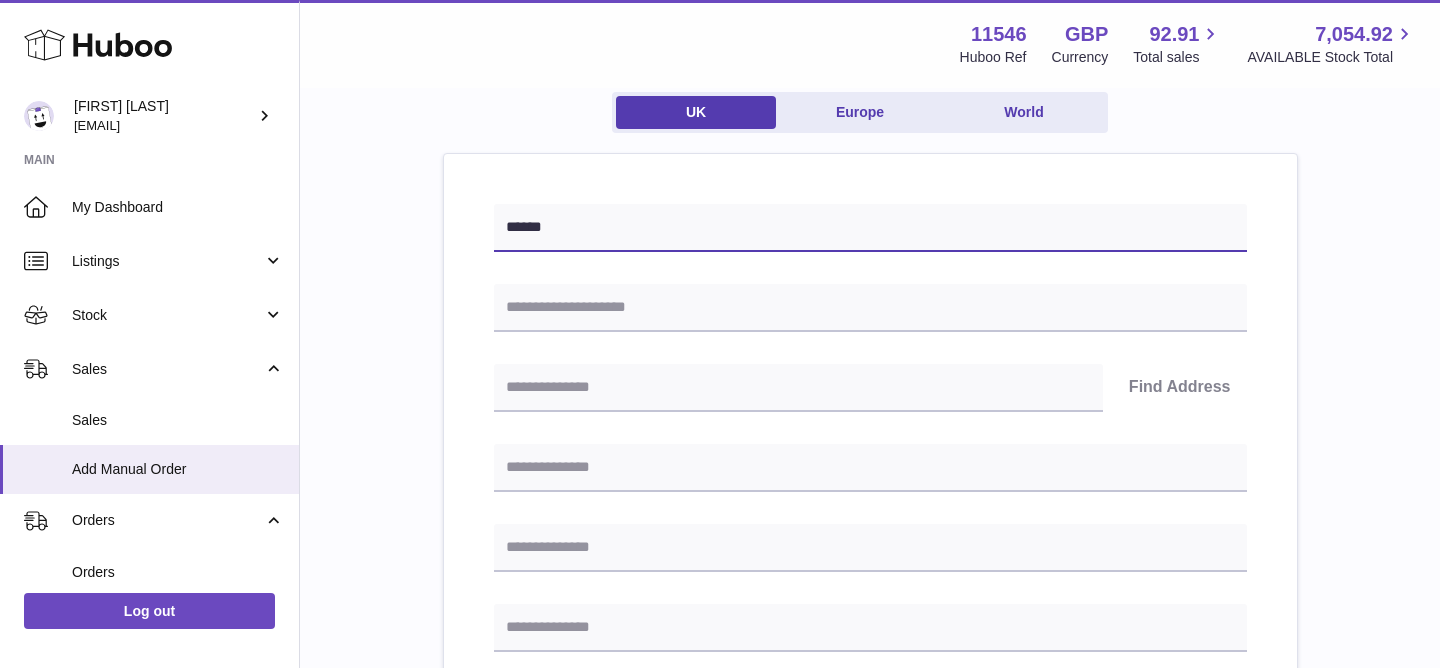 type on "******" 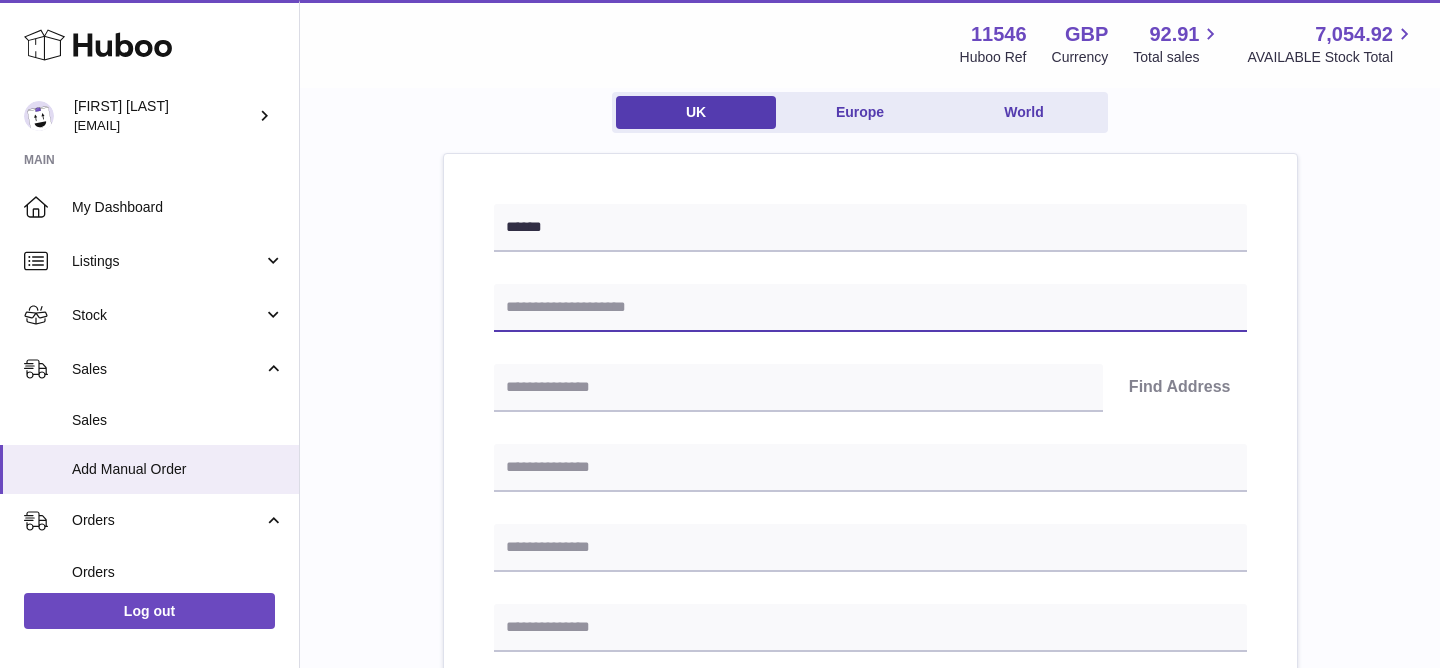 click at bounding box center [870, 308] 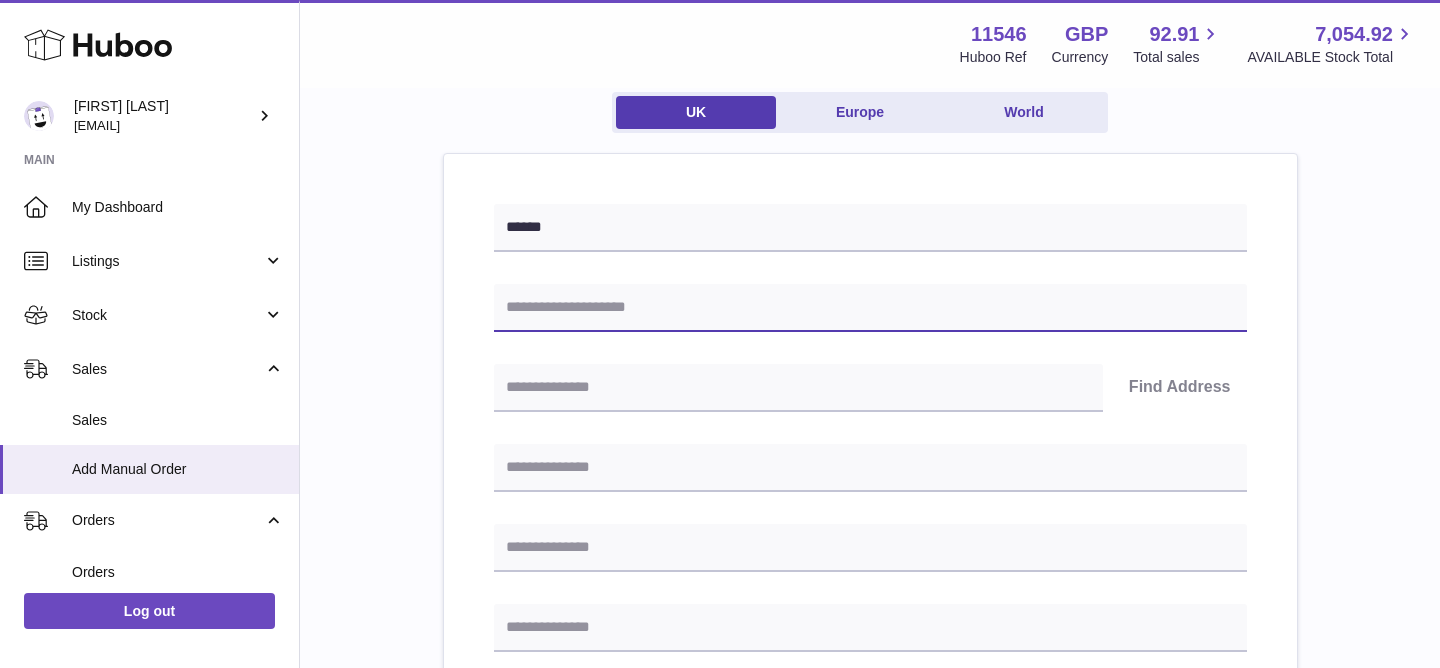paste on "**********" 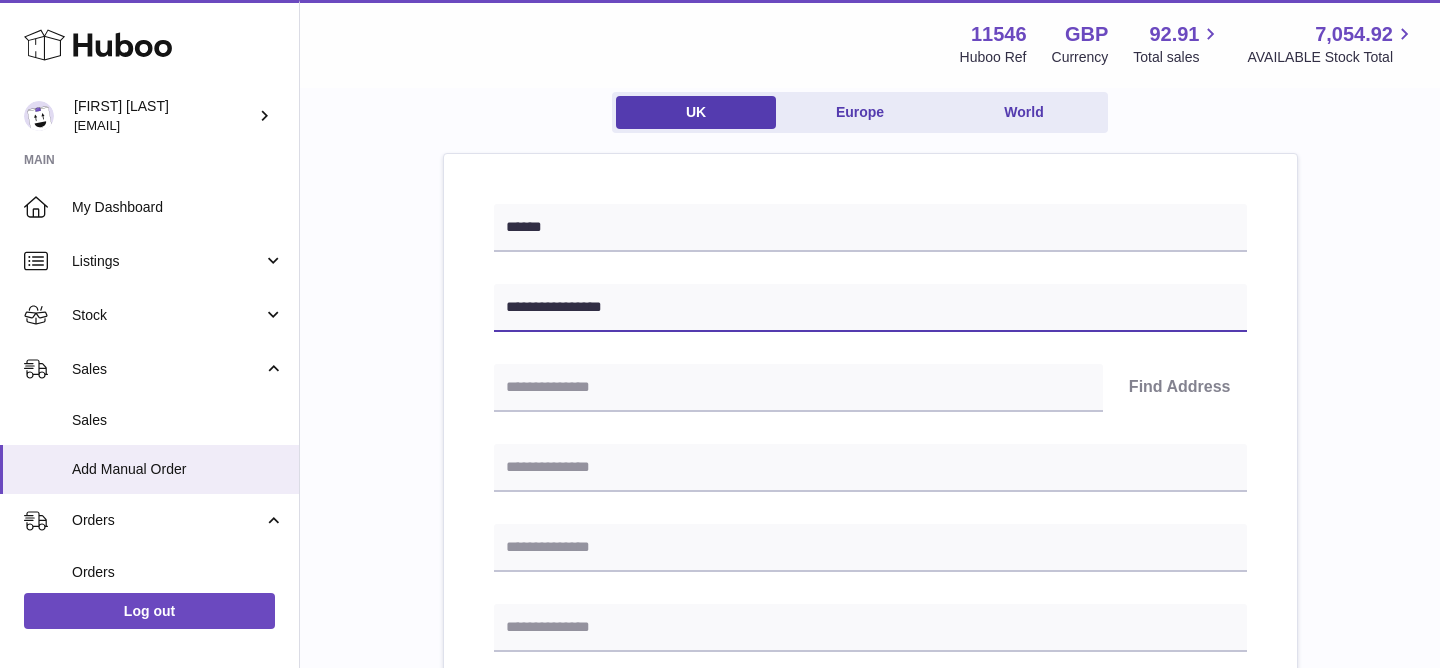 type on "**********" 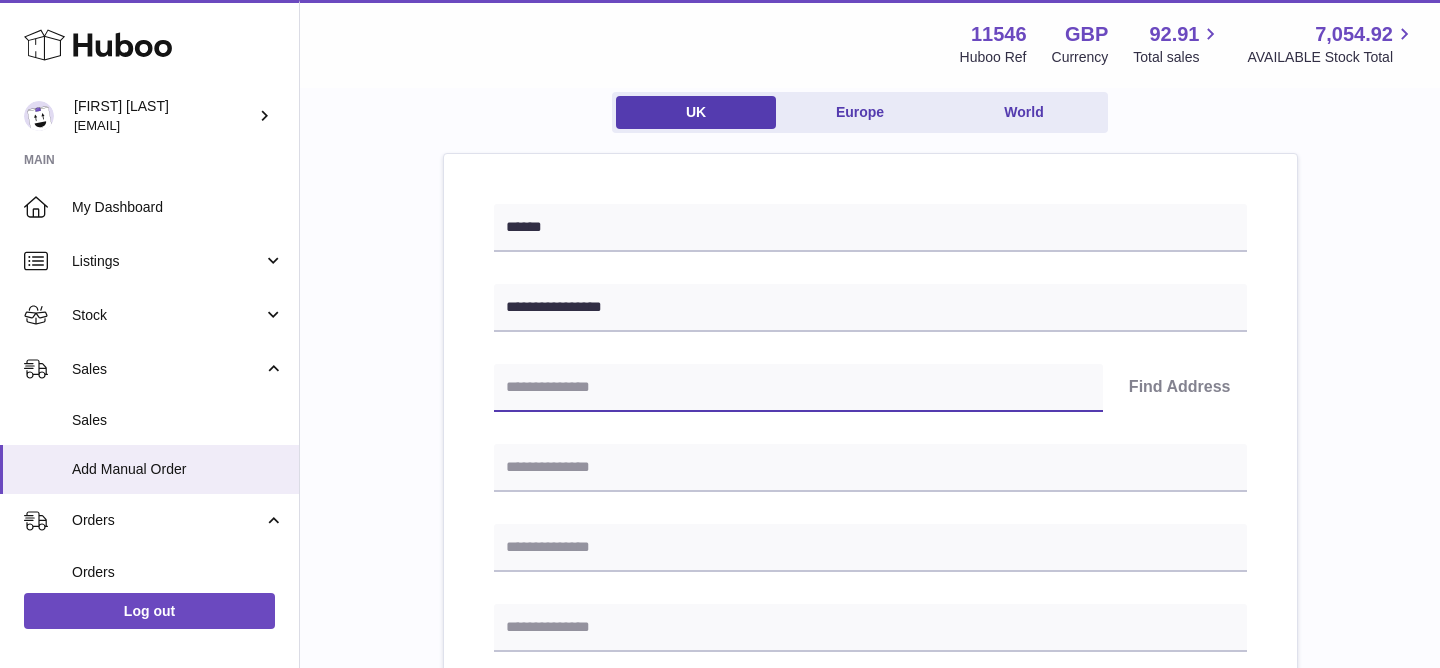 click at bounding box center [798, 388] 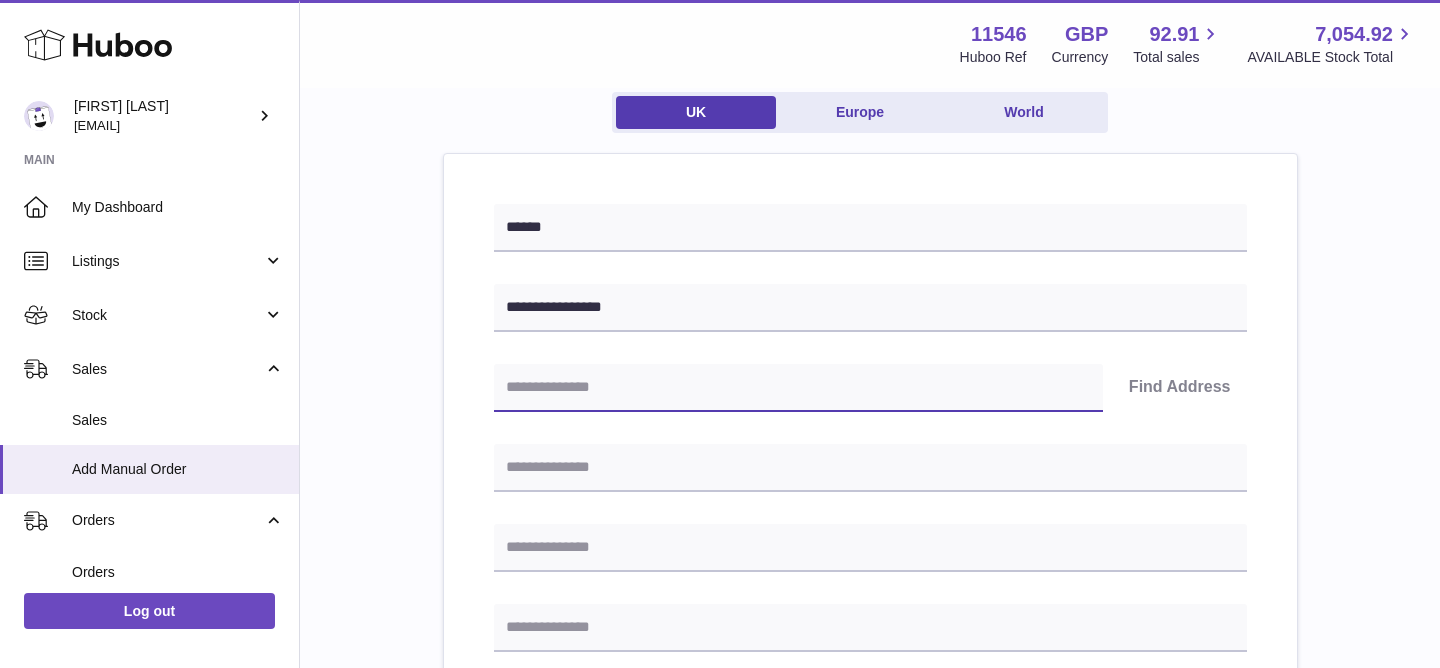 paste on "*******" 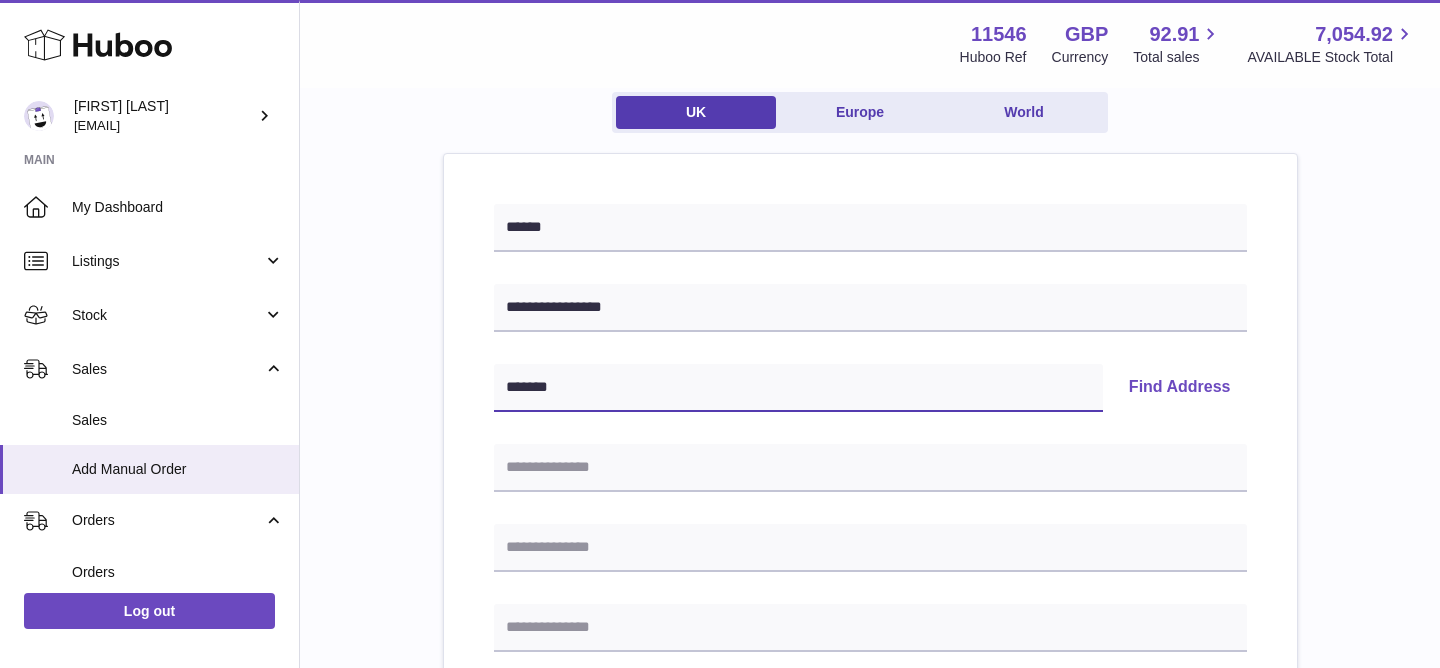 type on "*******" 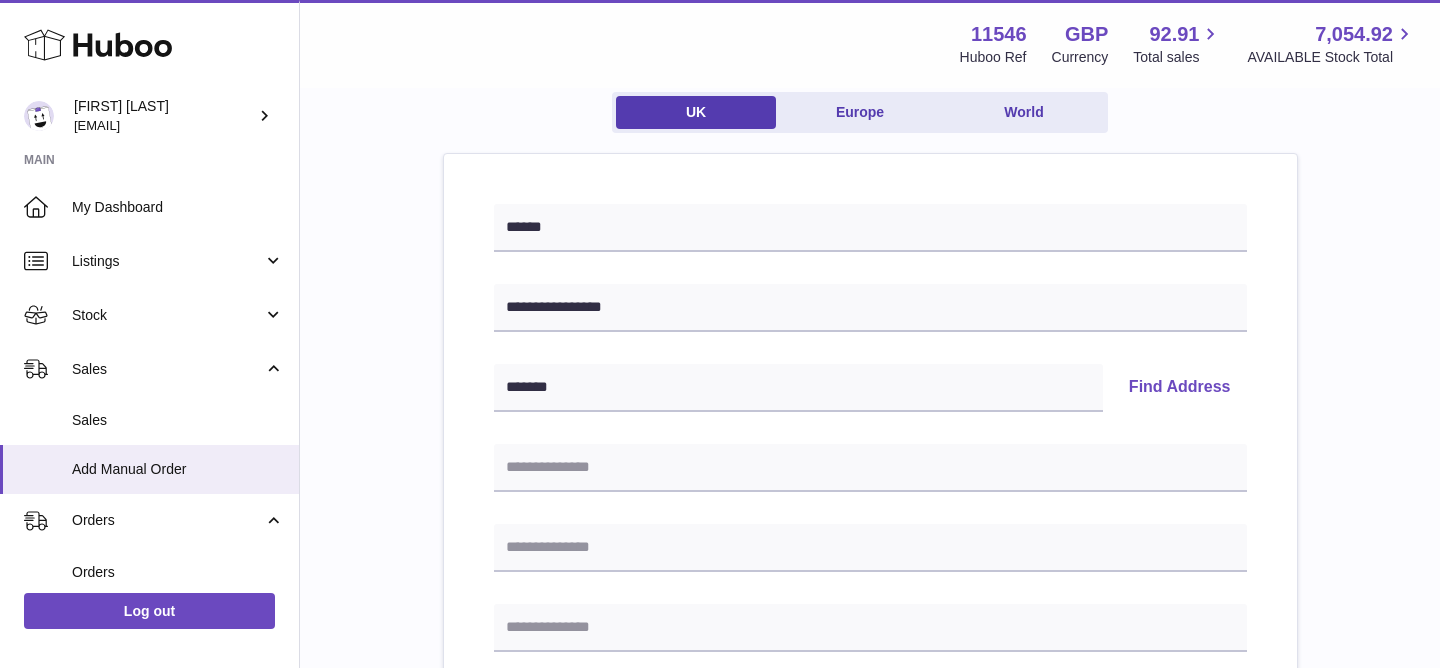 click on "Find Address" at bounding box center (1180, 388) 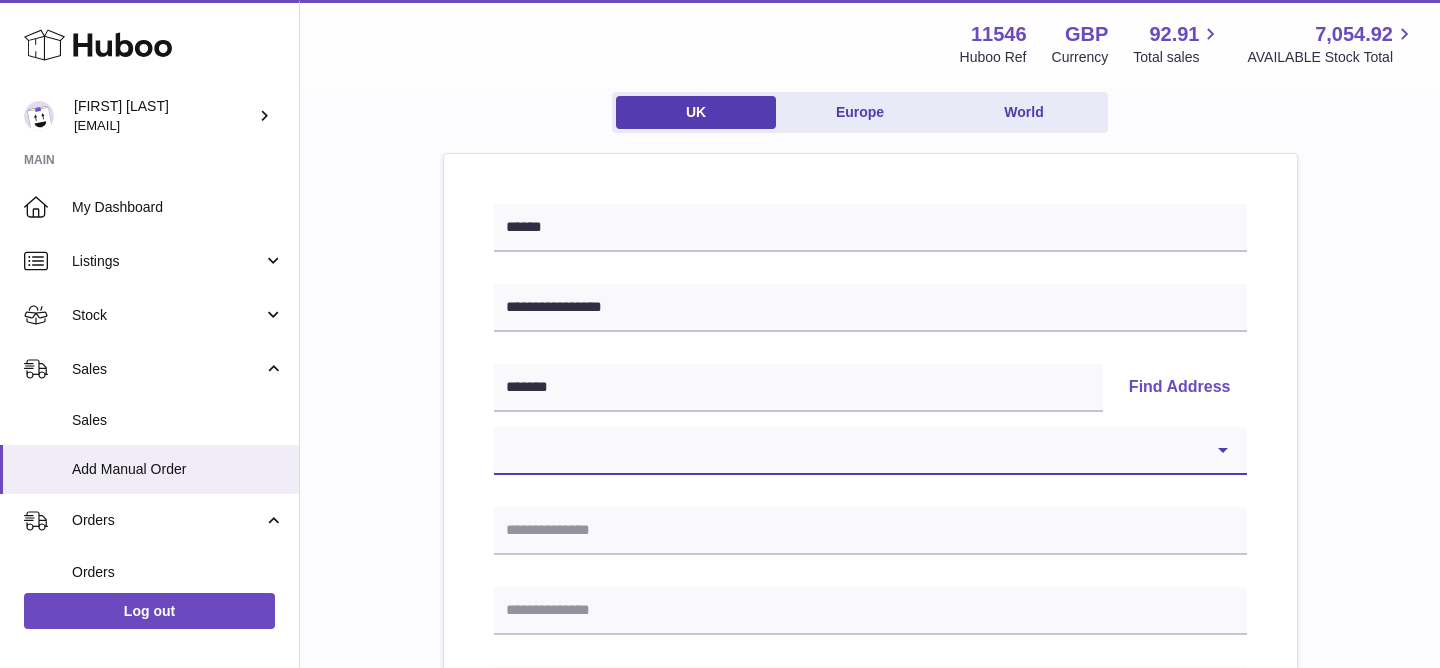 click on "**********" at bounding box center (870, 451) 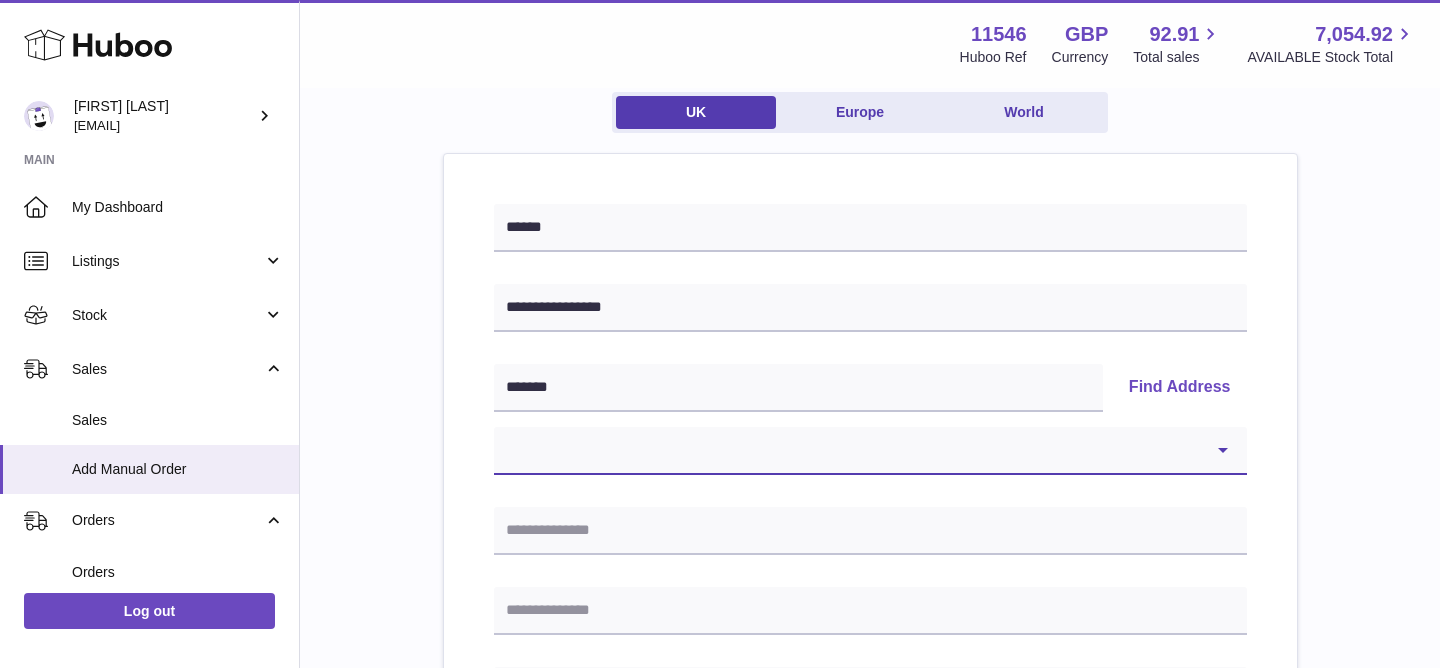 select on "**" 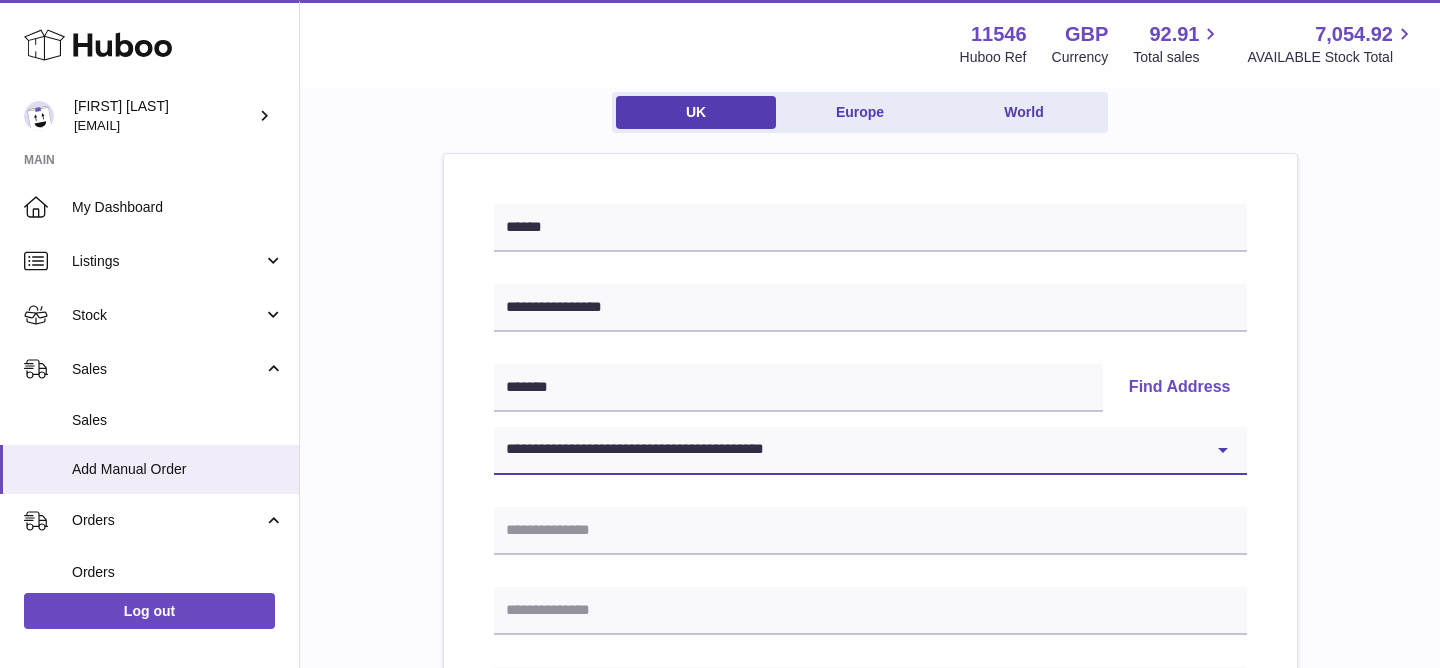 type on "**********" 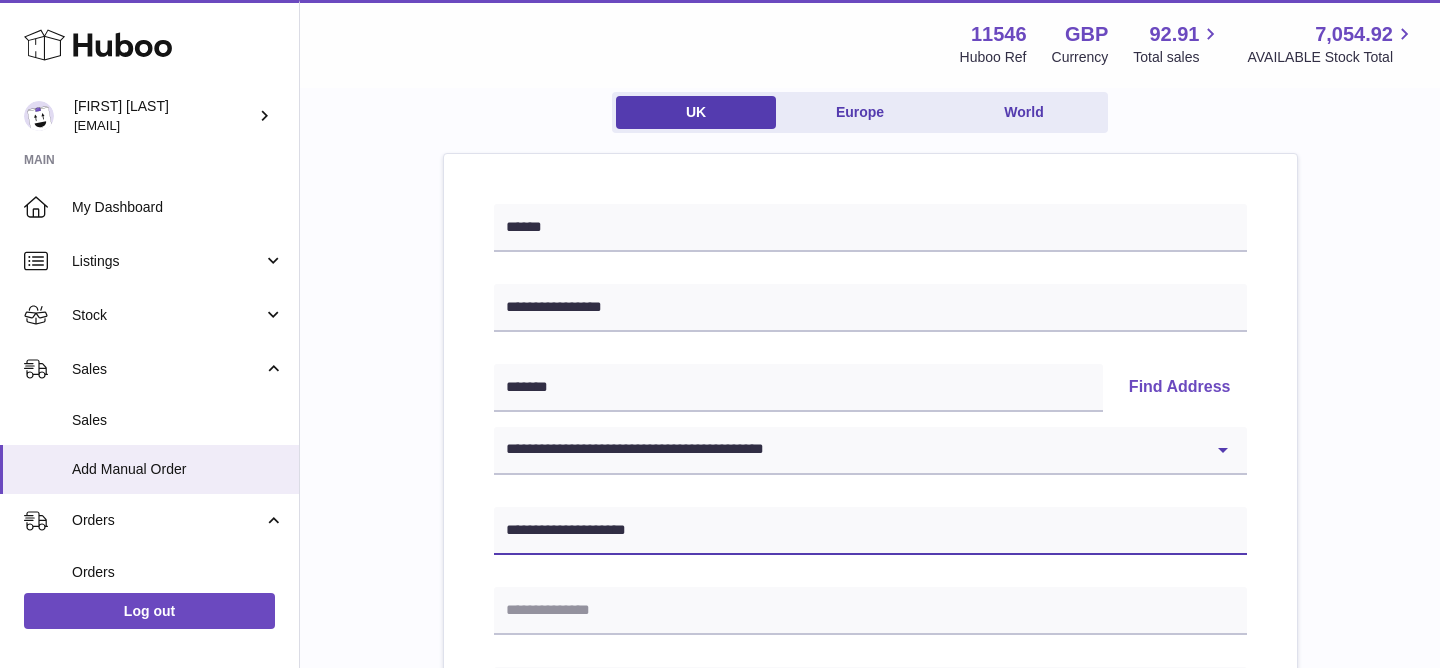 click on "**********" at bounding box center (870, 531) 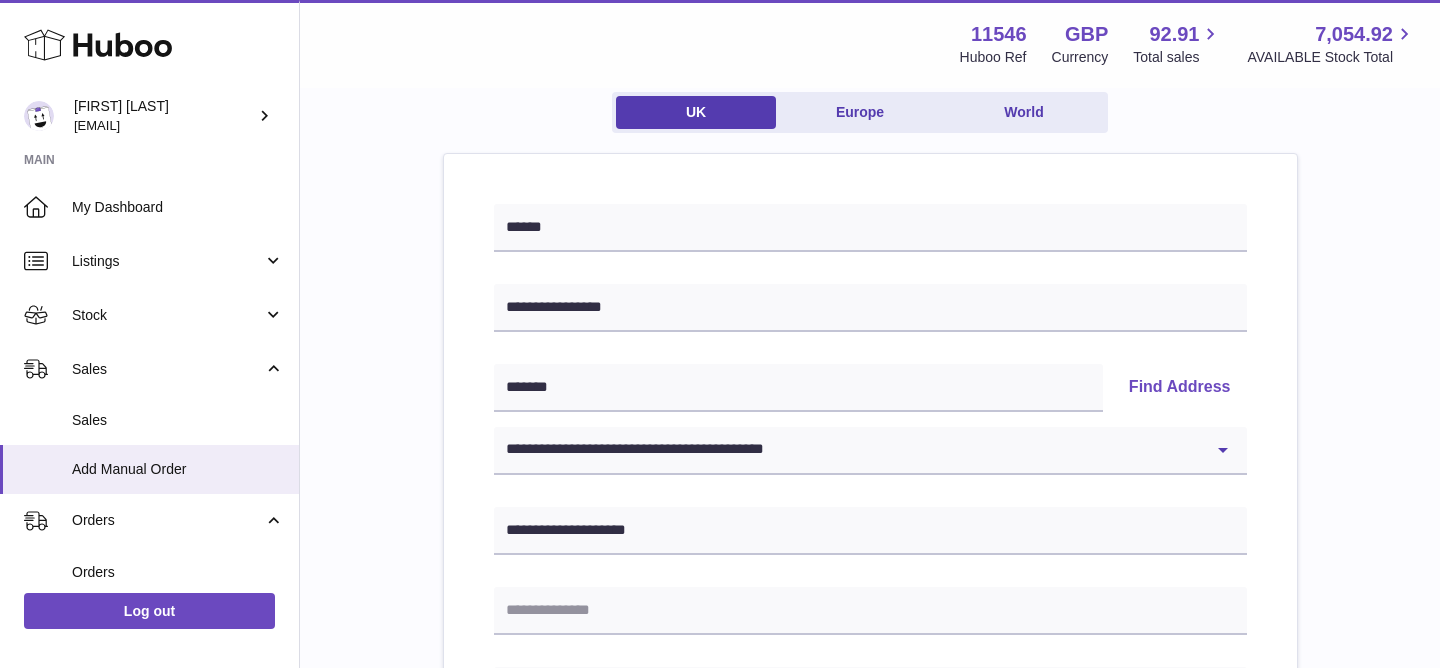 click on "**********" at bounding box center [870, 816] 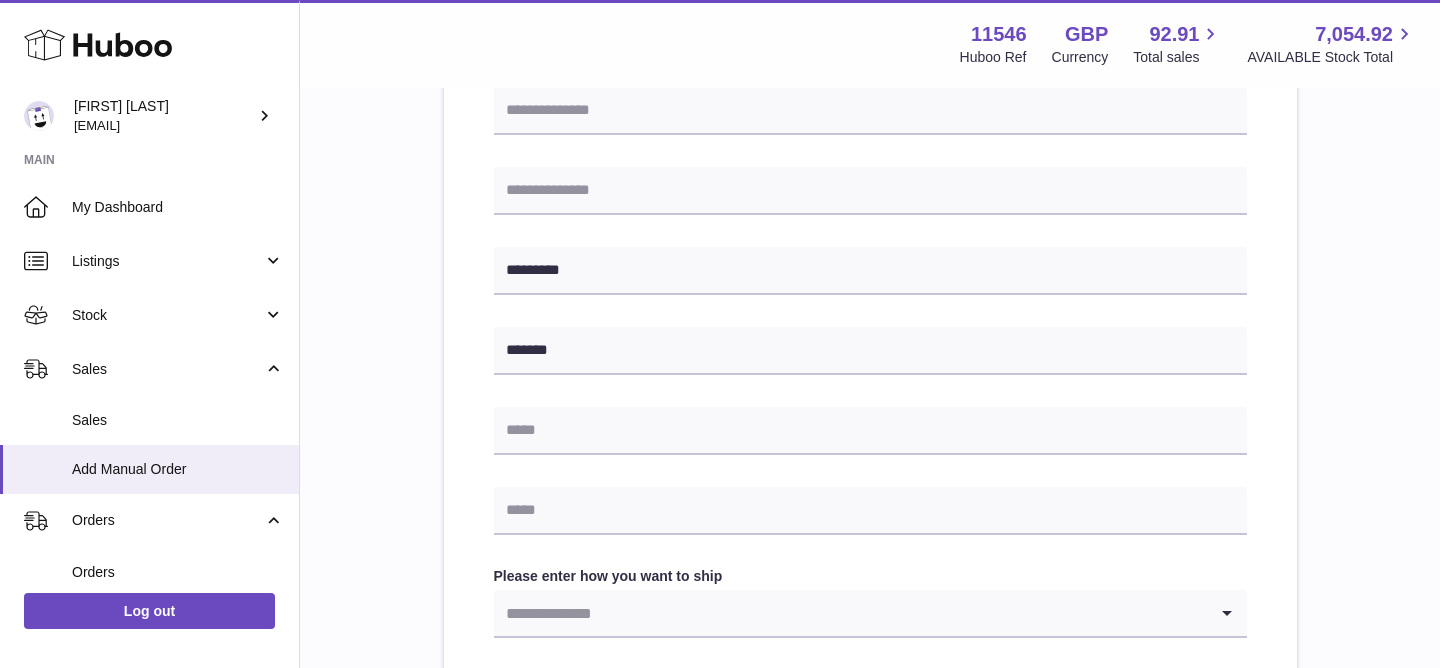 scroll, scrollTop: 775, scrollLeft: 0, axis: vertical 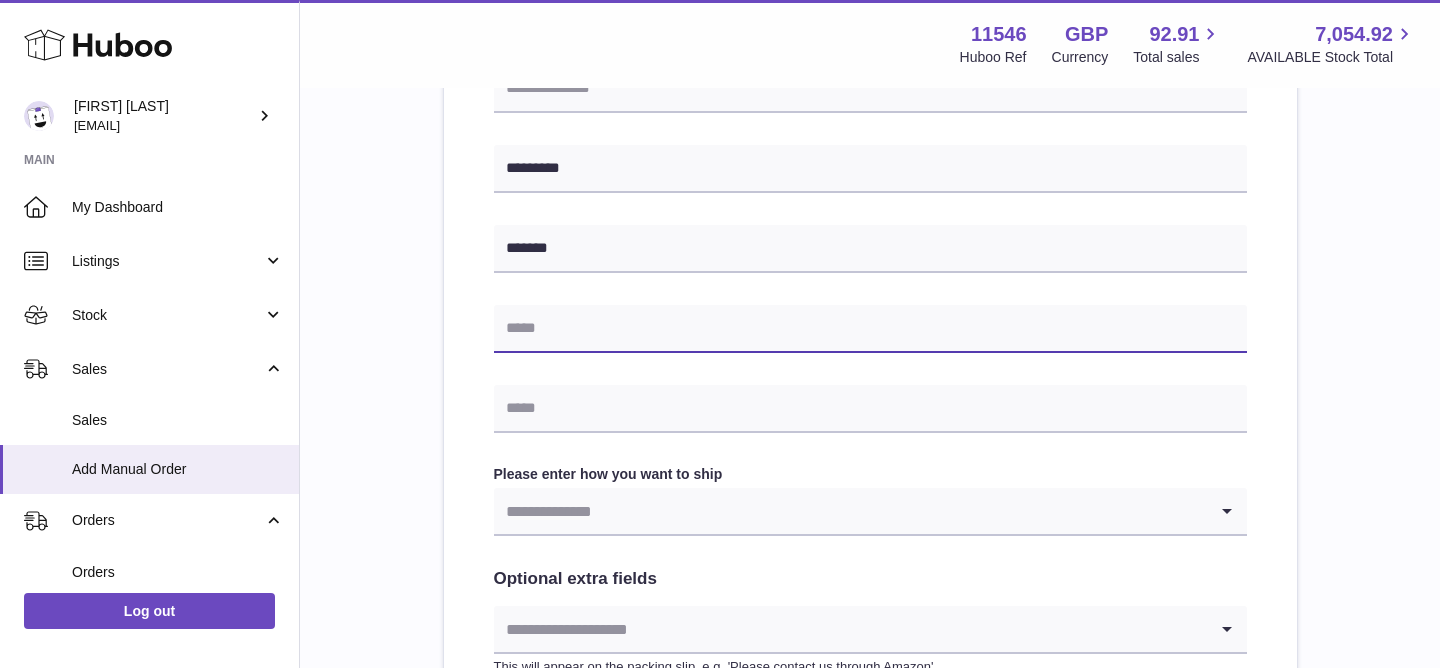 click at bounding box center (870, 329) 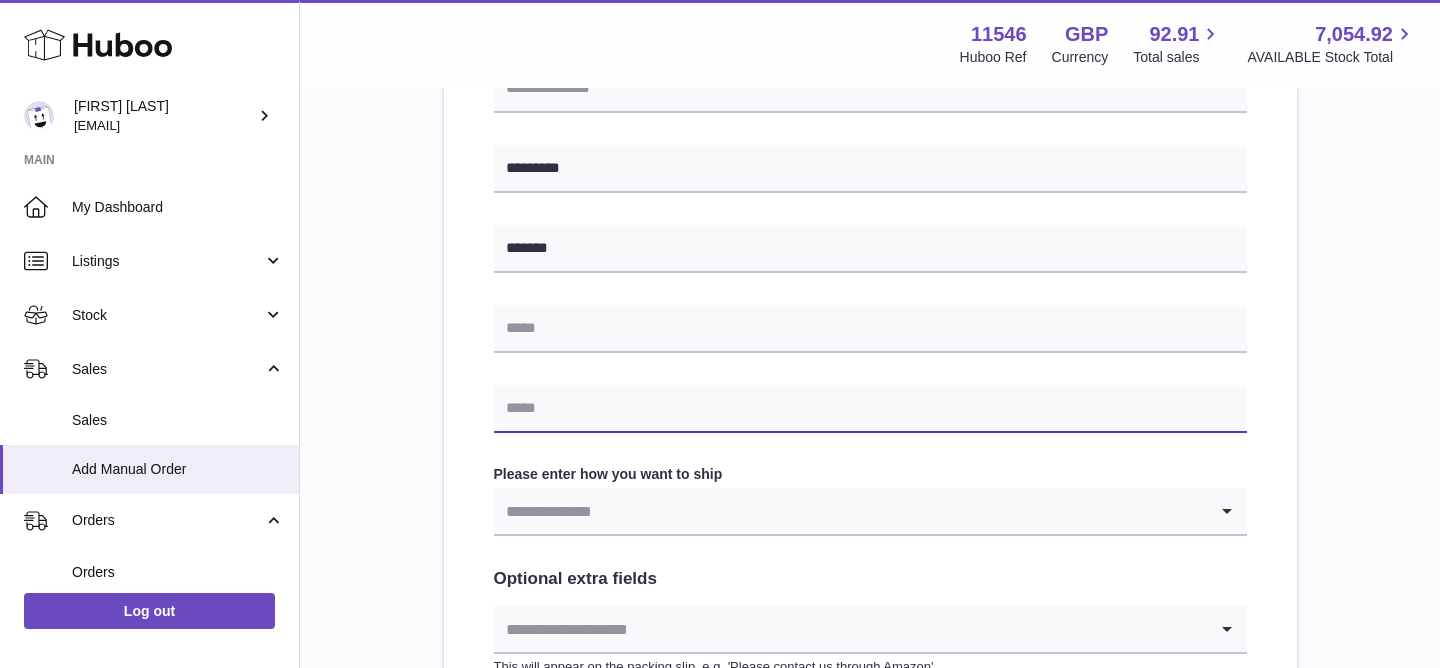 click at bounding box center [870, 409] 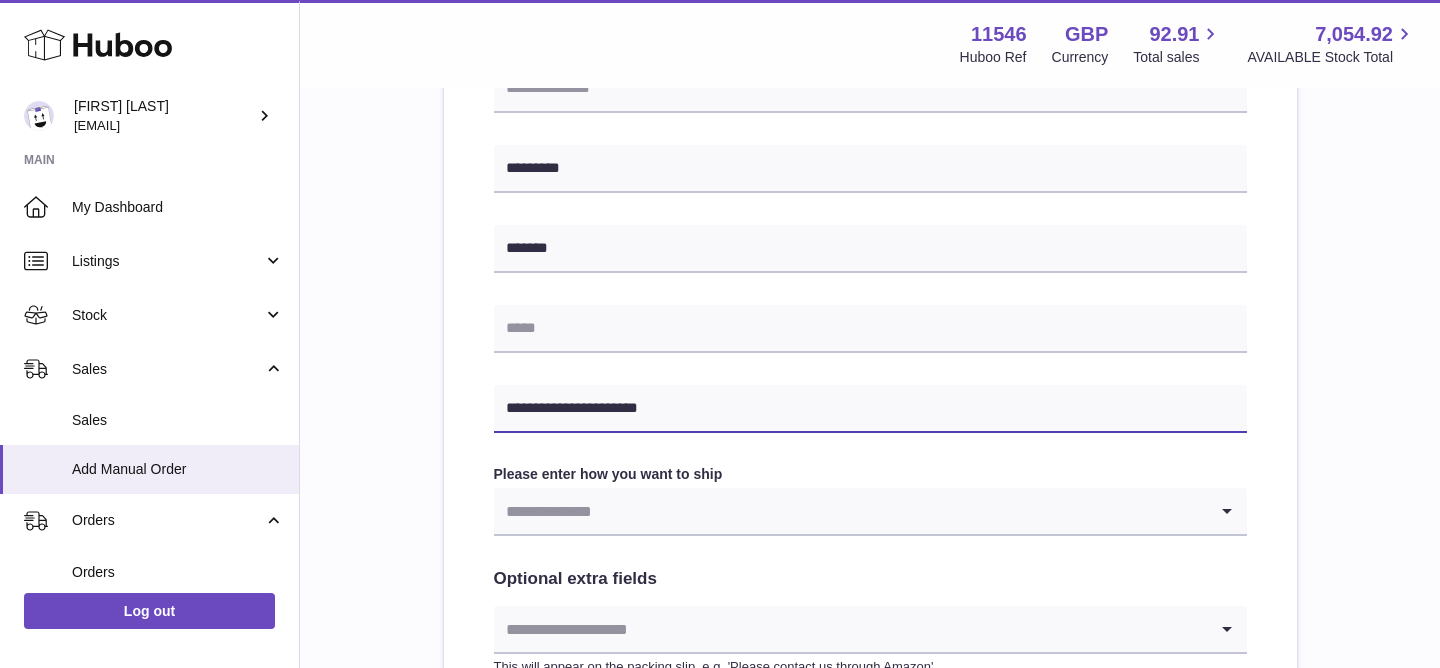 type on "**********" 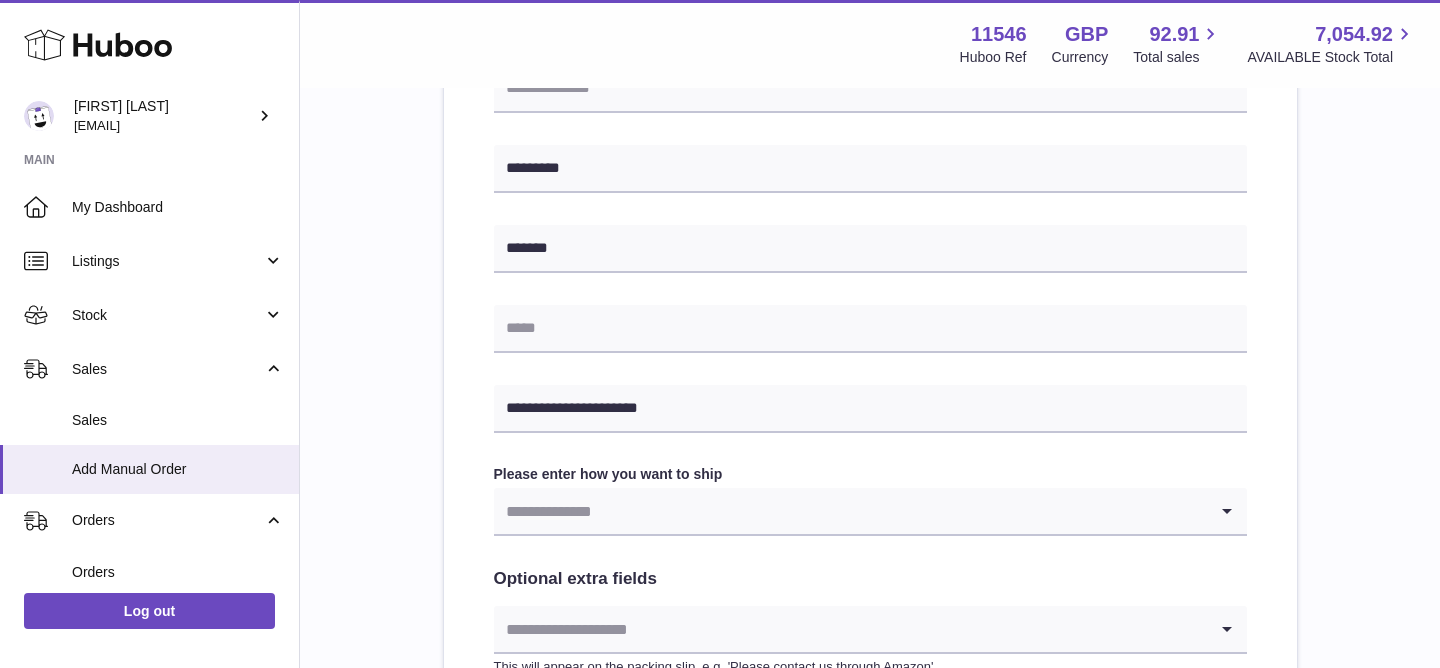 click on "**********" at bounding box center [870, 214] 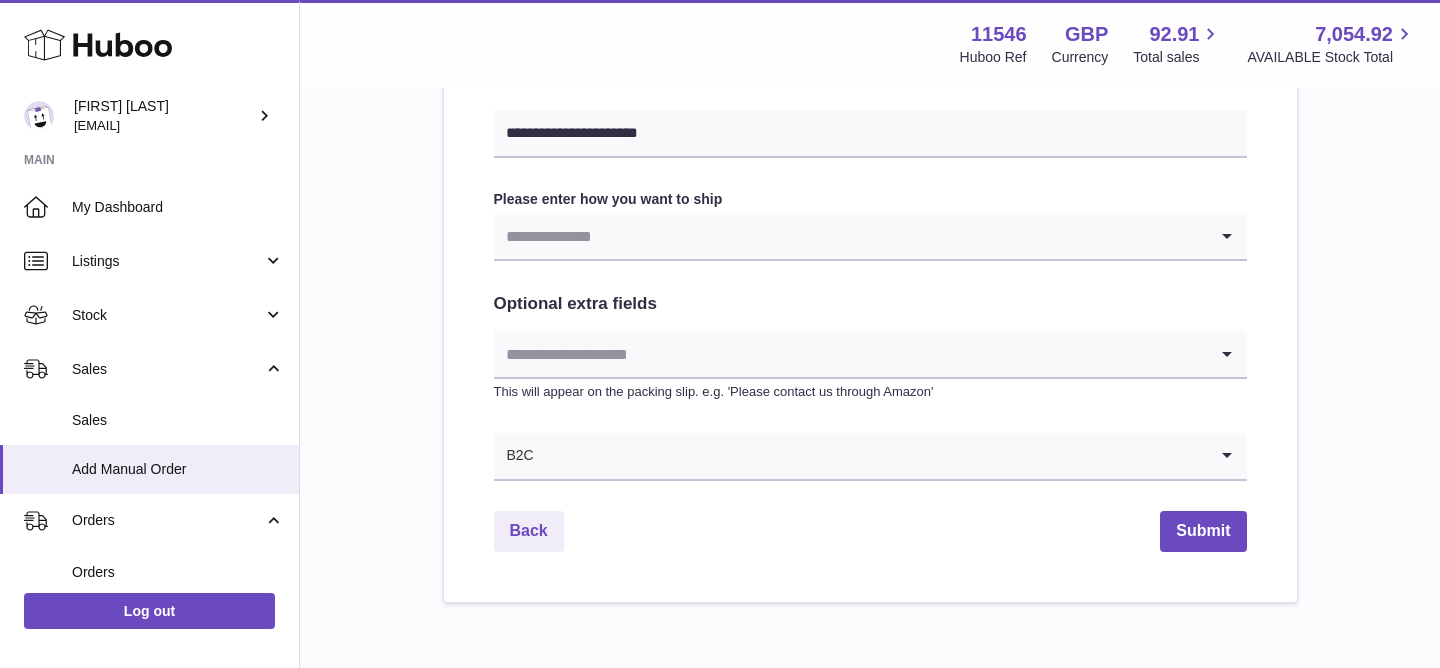 scroll, scrollTop: 1060, scrollLeft: 0, axis: vertical 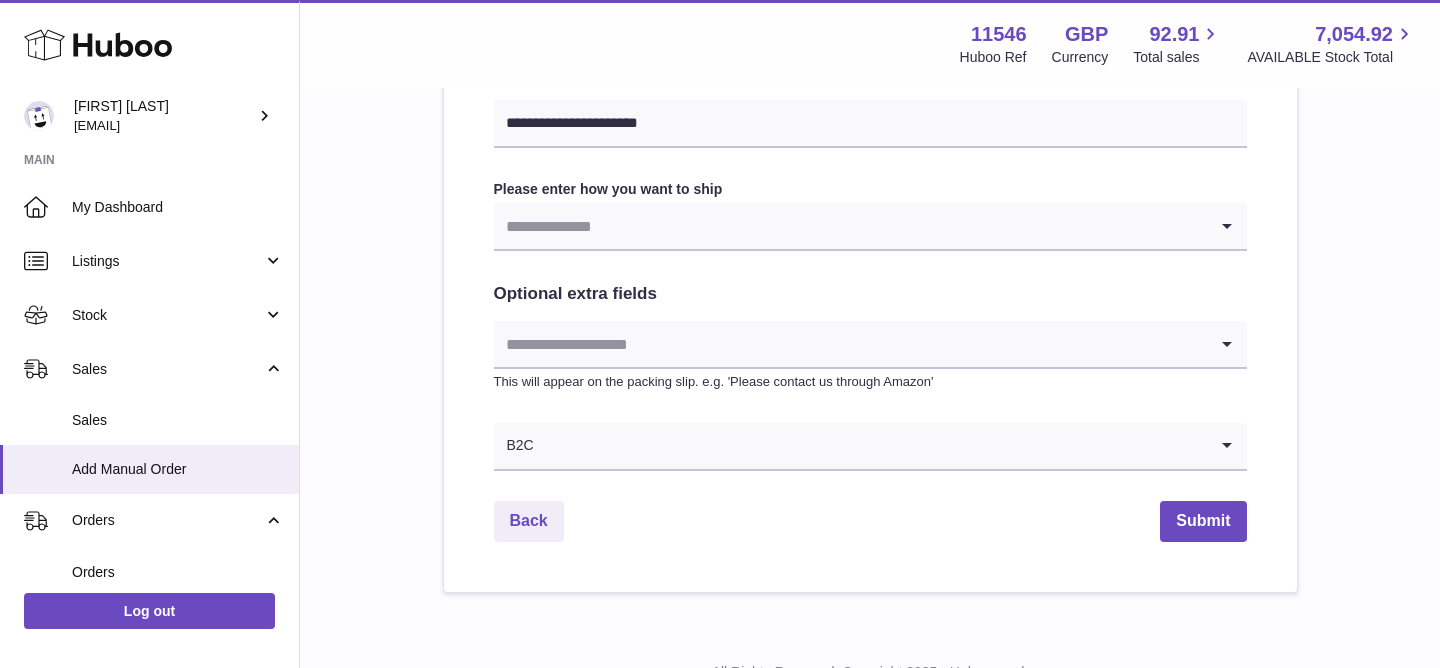 click at bounding box center (850, 226) 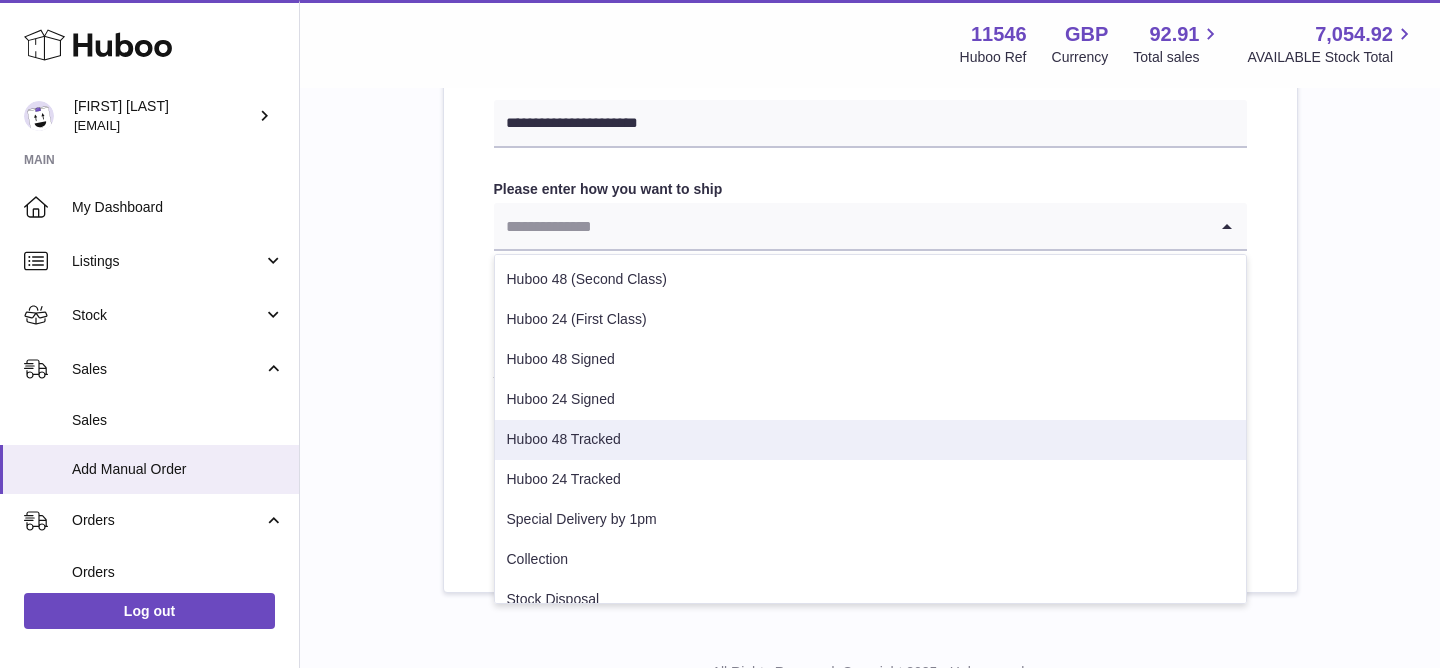 click on "Huboo 48 Tracked" at bounding box center [870, 440] 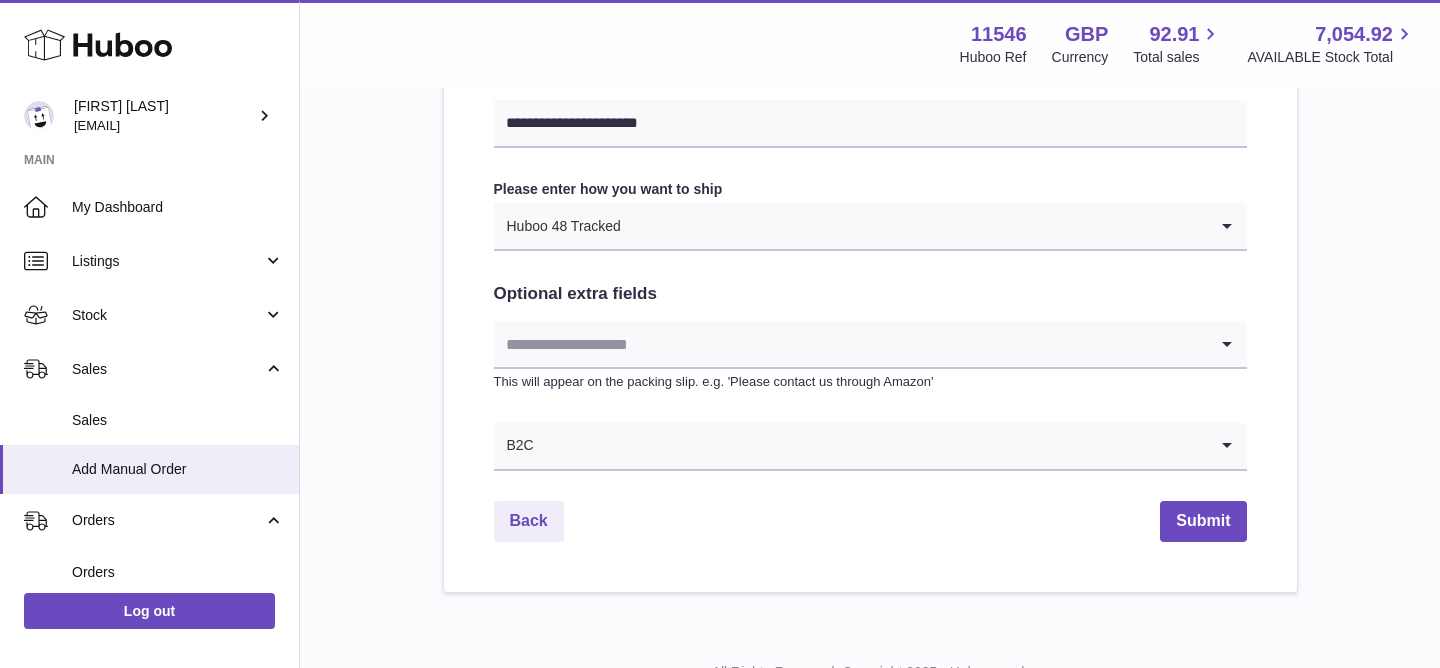 click on "**********" at bounding box center [870, -71] 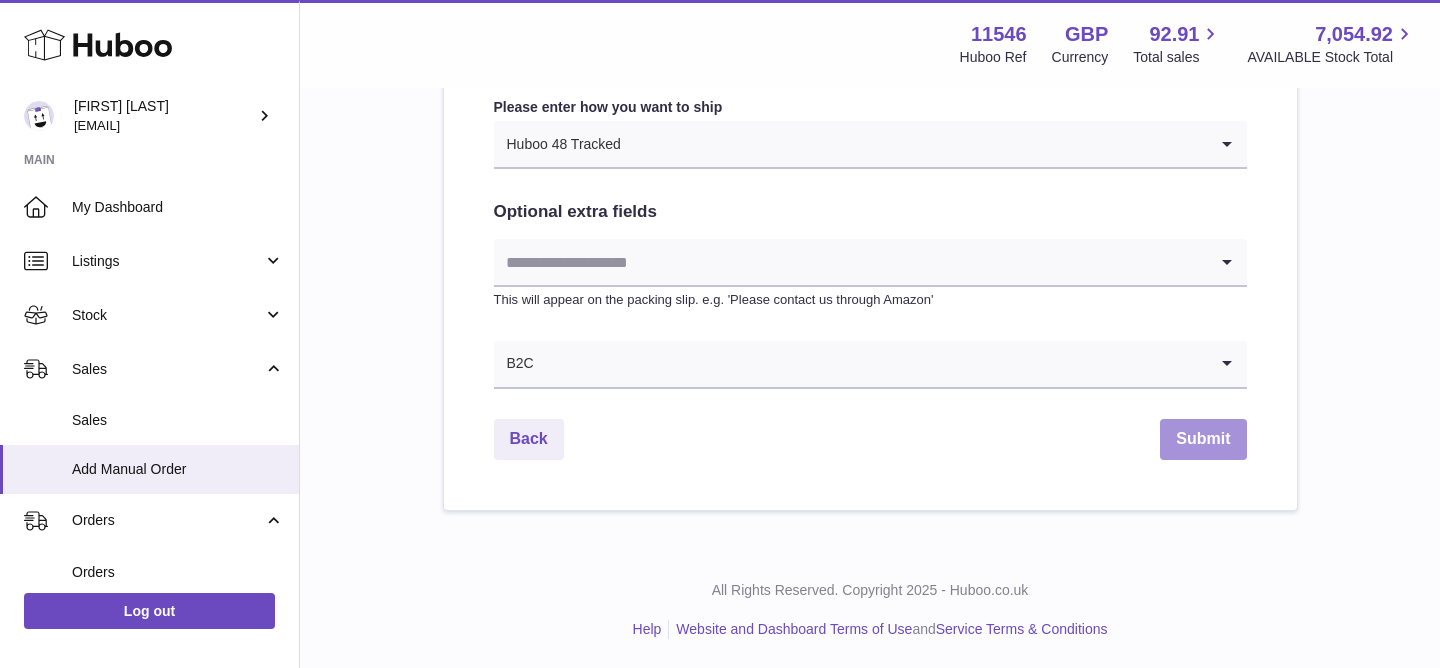 click on "Submit" at bounding box center [1203, 439] 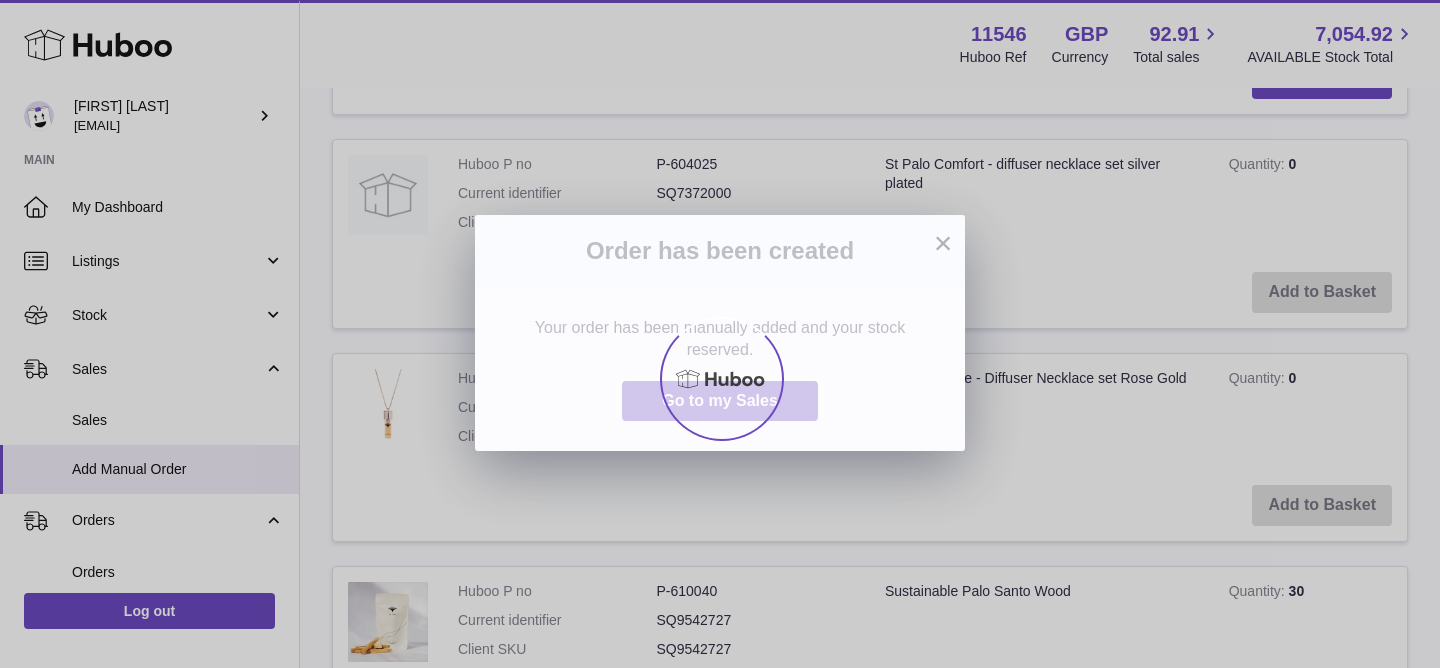 scroll, scrollTop: 0, scrollLeft: 0, axis: both 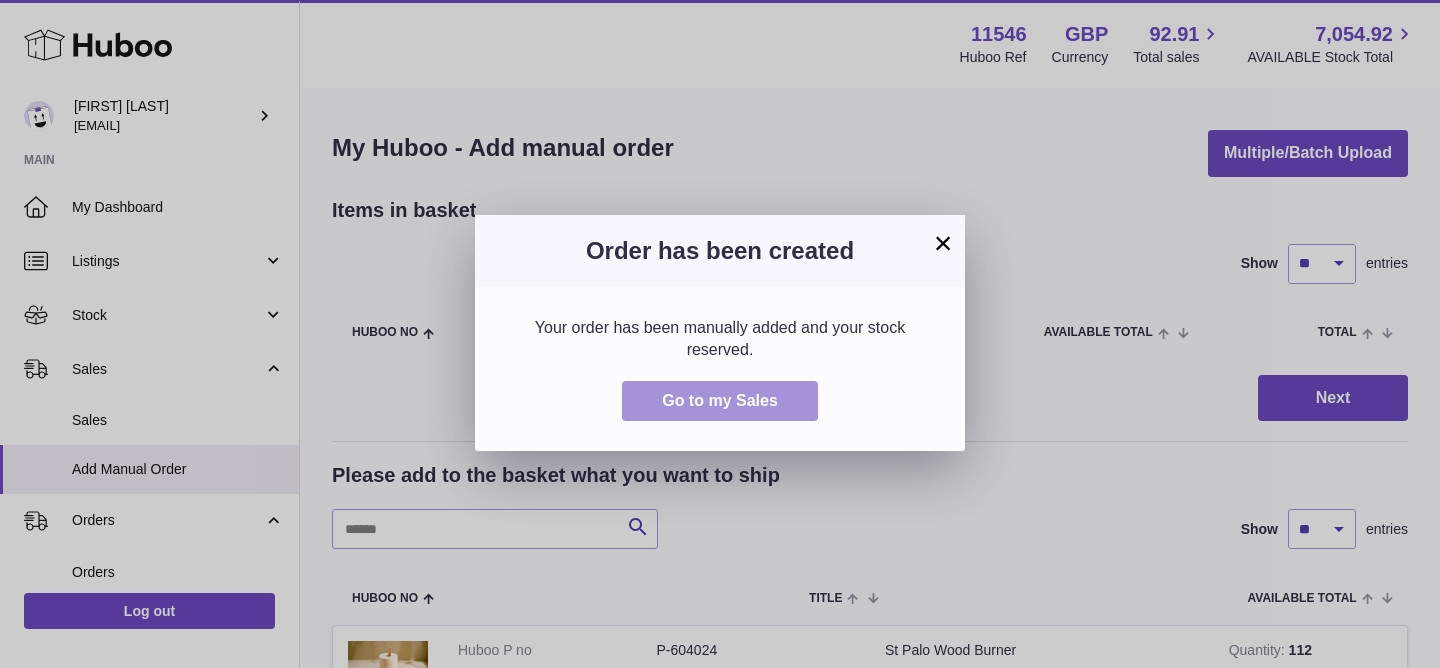 click on "Go to my Sales" at bounding box center (720, 401) 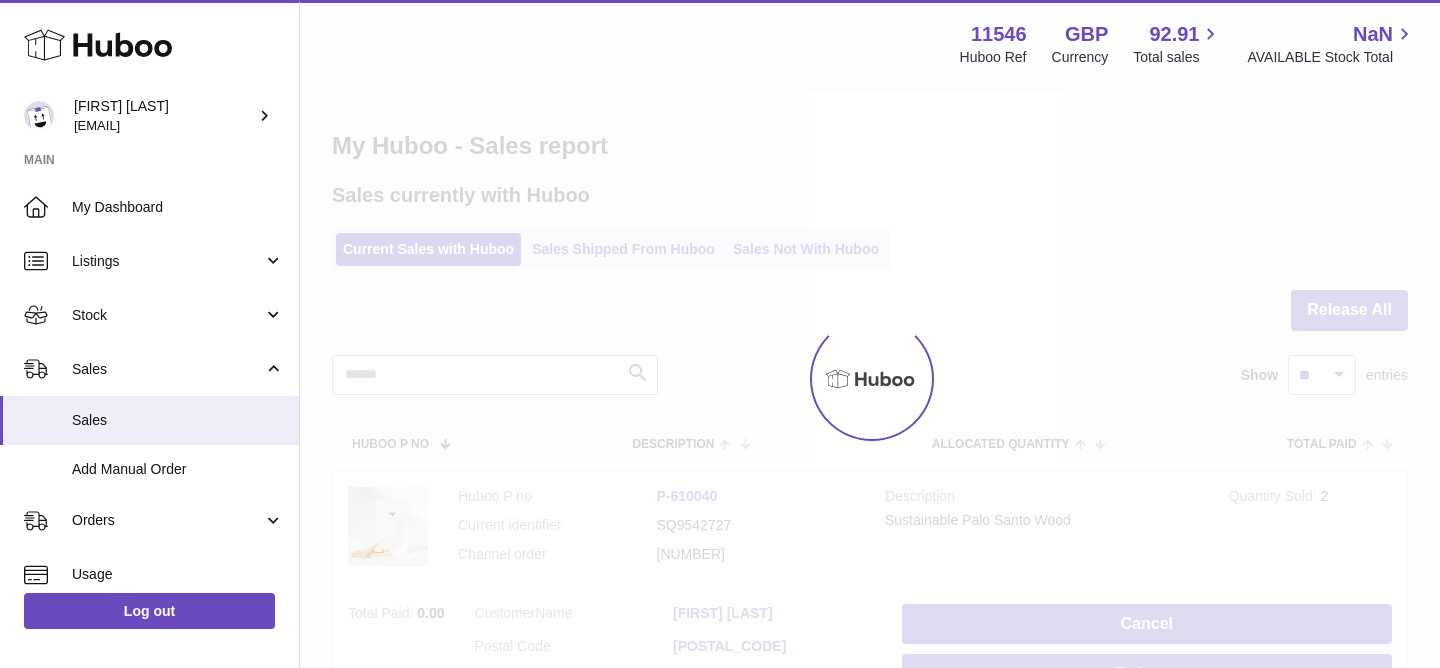 scroll, scrollTop: 0, scrollLeft: 0, axis: both 